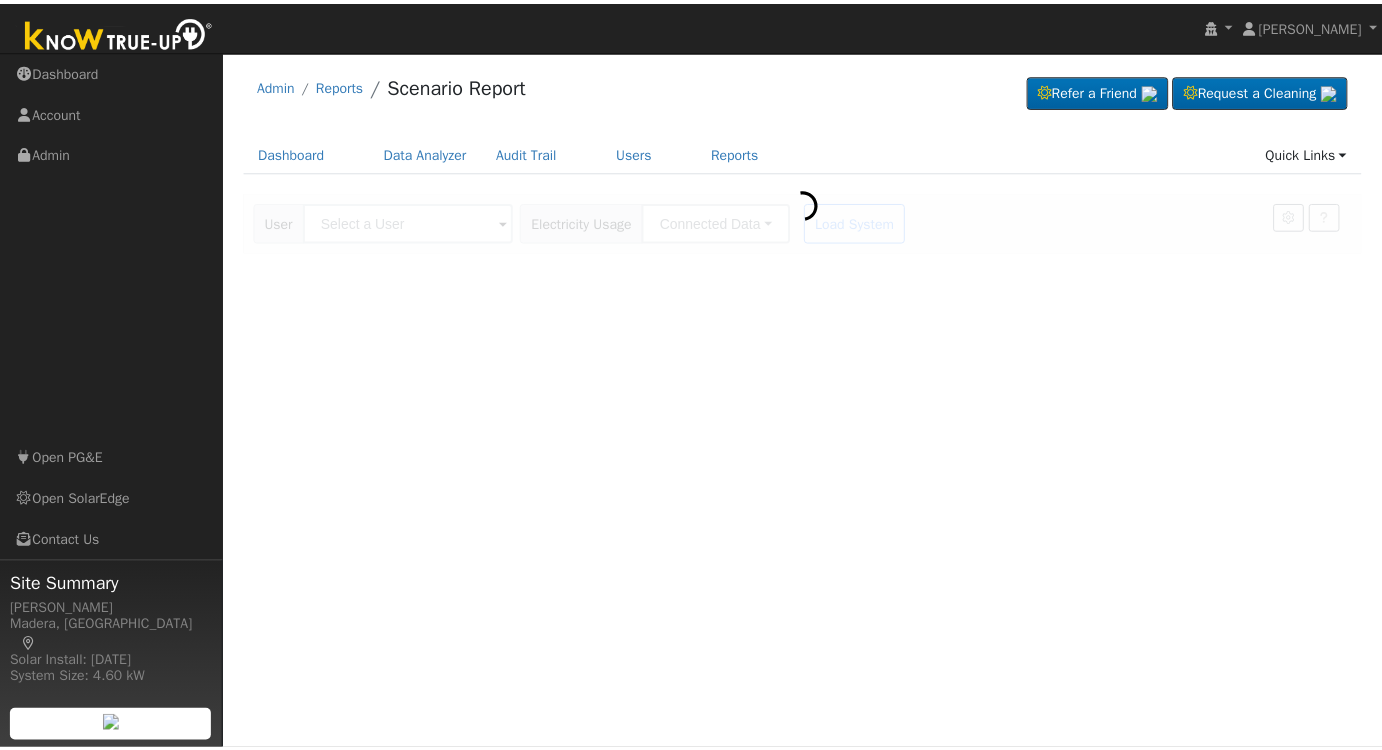 scroll, scrollTop: 0, scrollLeft: 0, axis: both 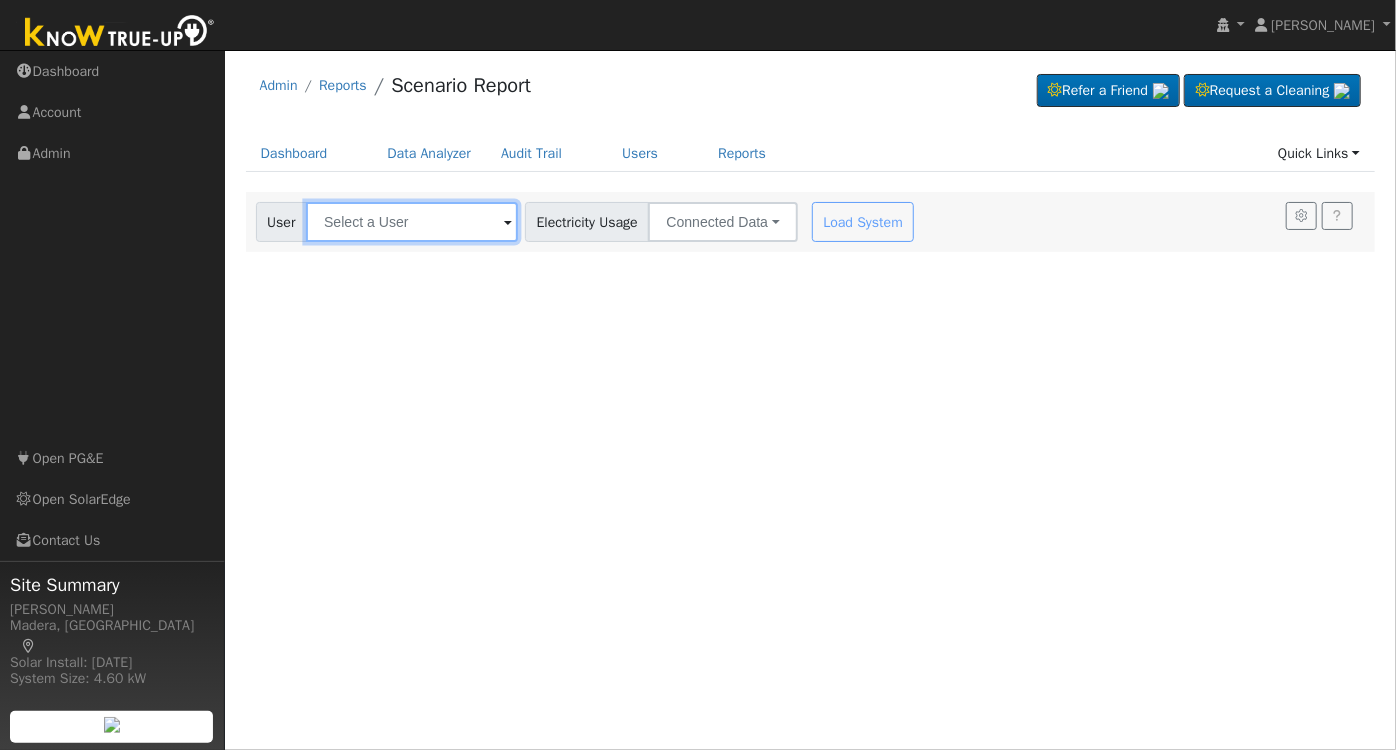 click at bounding box center [412, 222] 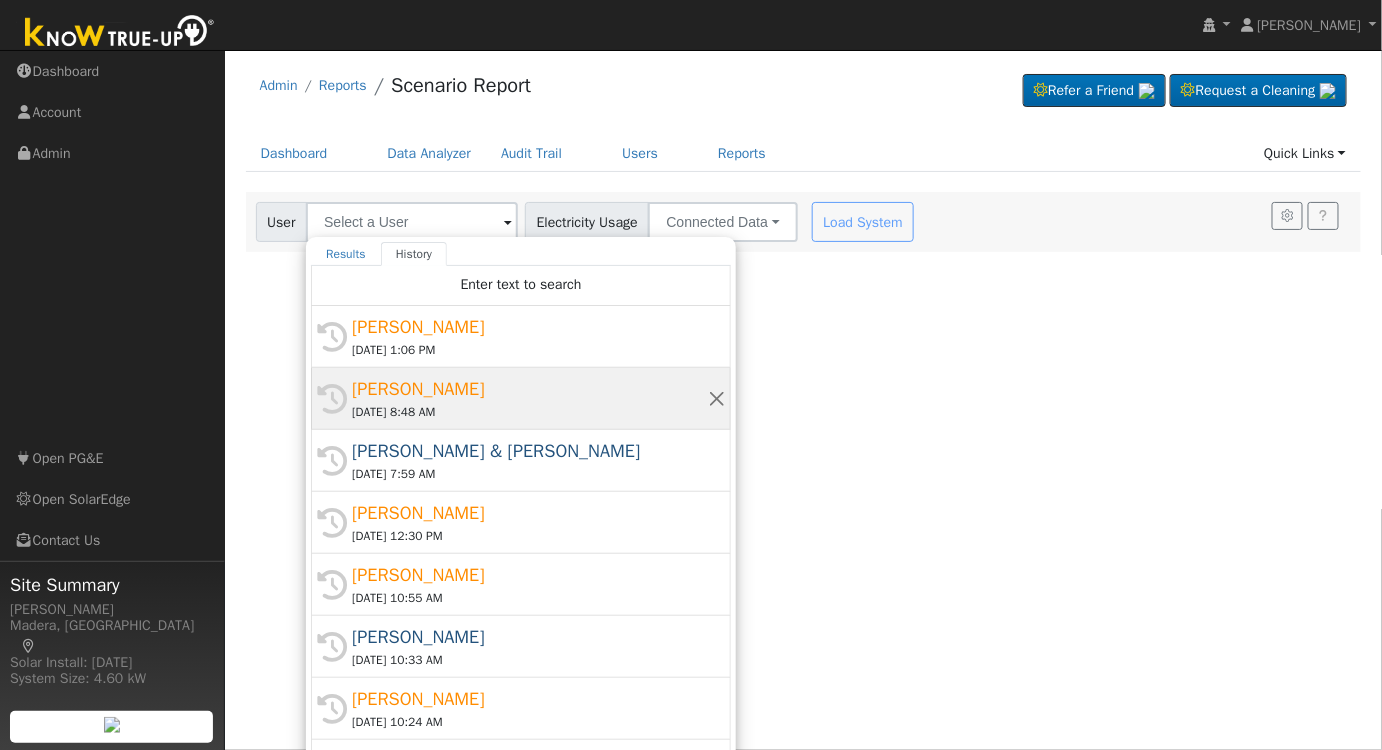click on "[PERSON_NAME]" at bounding box center (530, 389) 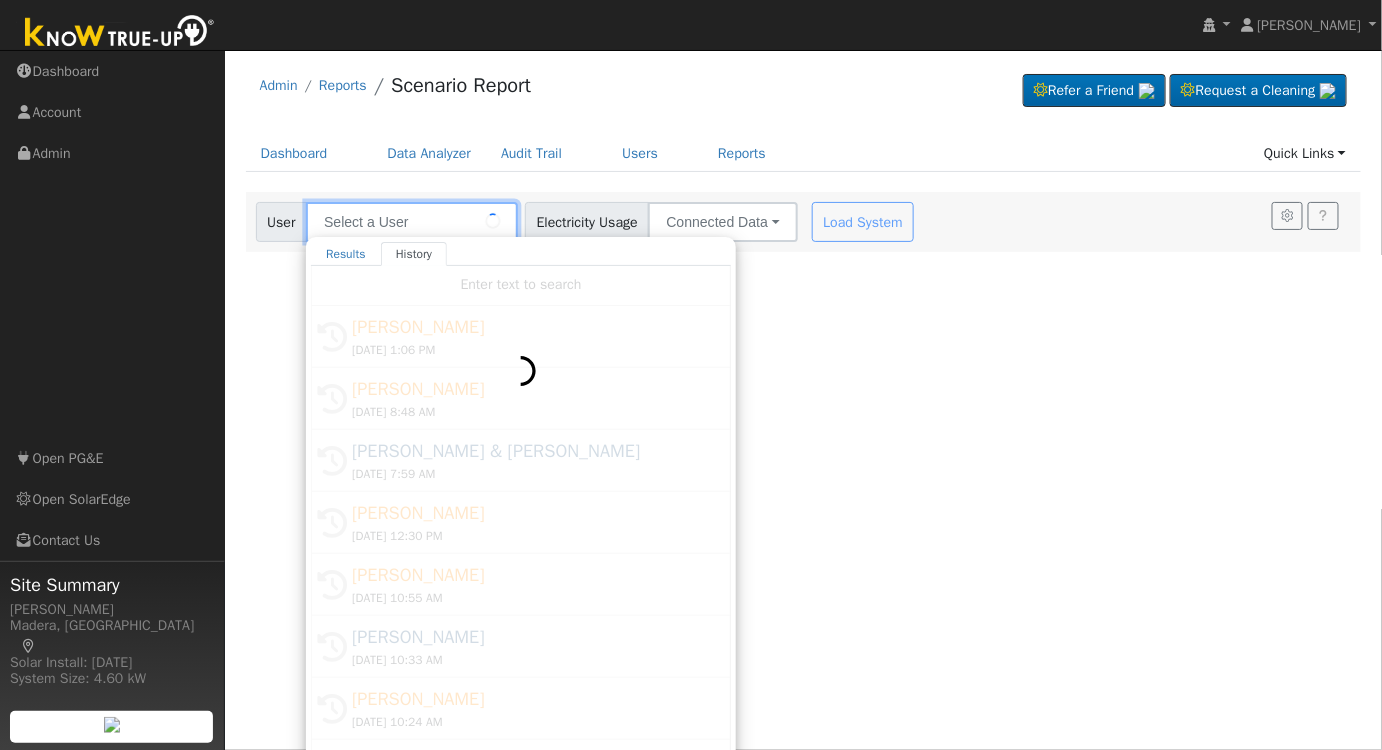 type on "[PERSON_NAME]" 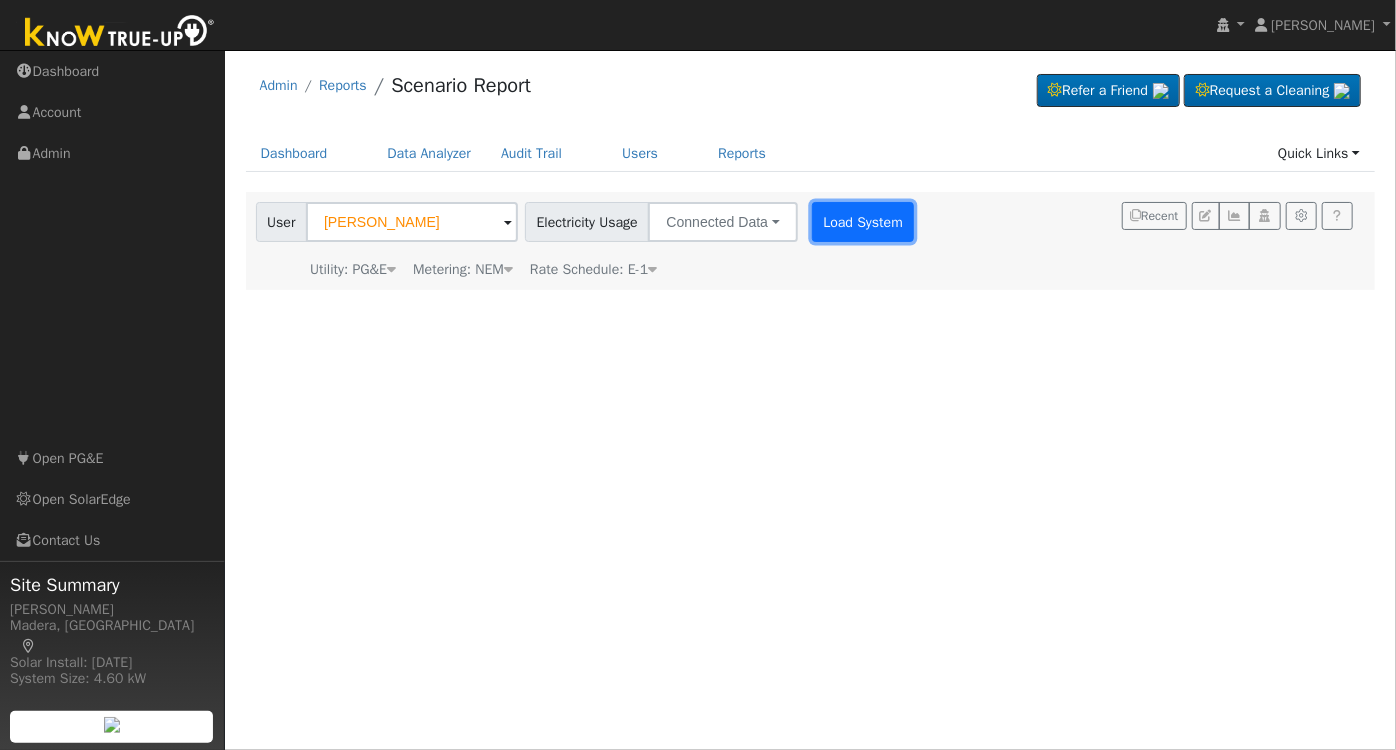 click on "Load System" at bounding box center [863, 222] 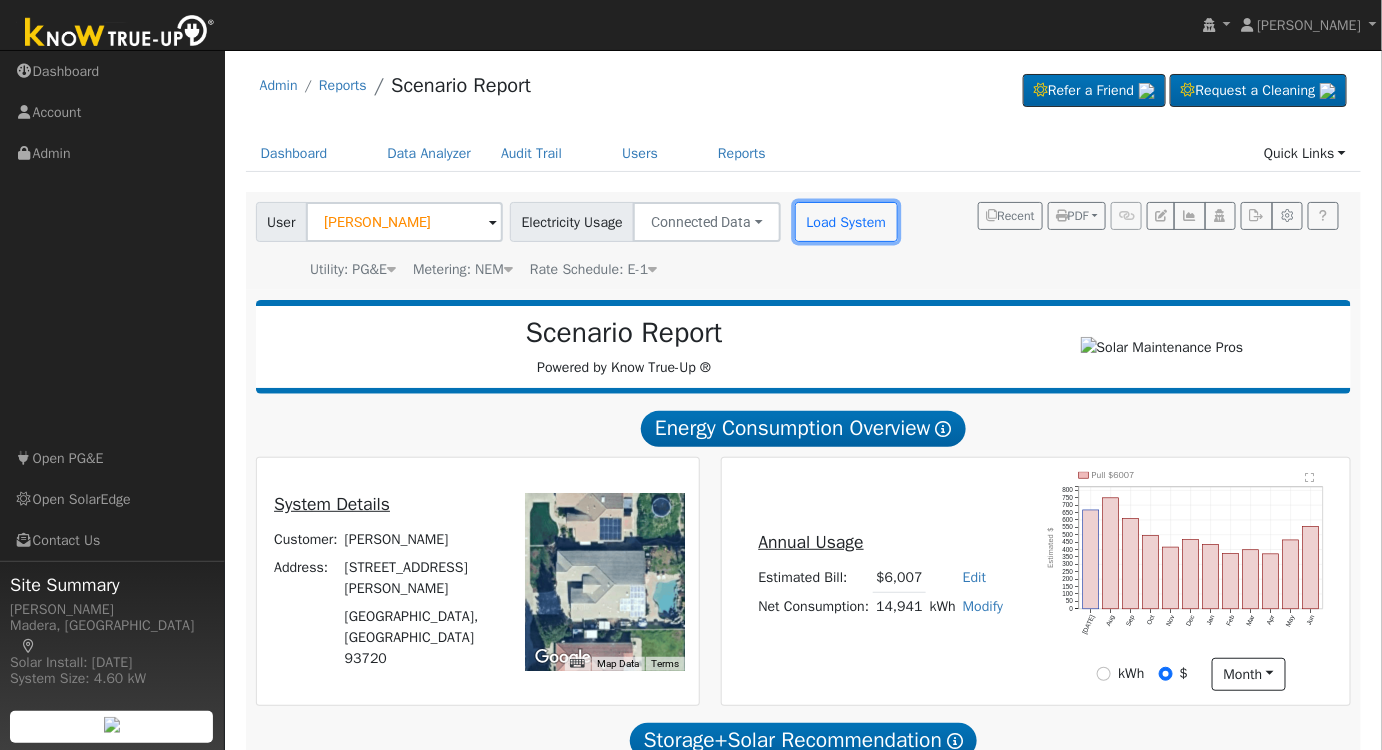 click on "Load System" at bounding box center [846, 222] 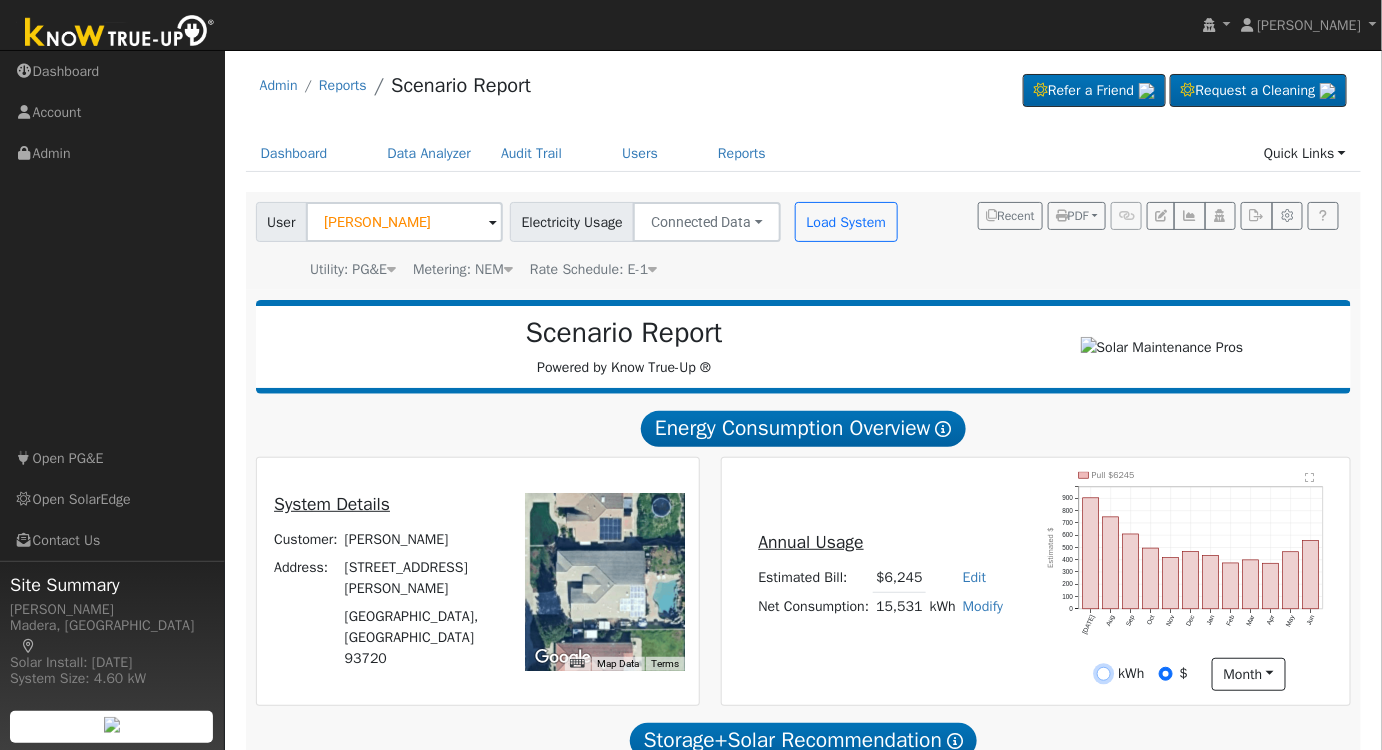 click on "kWh" at bounding box center (1104, 674) 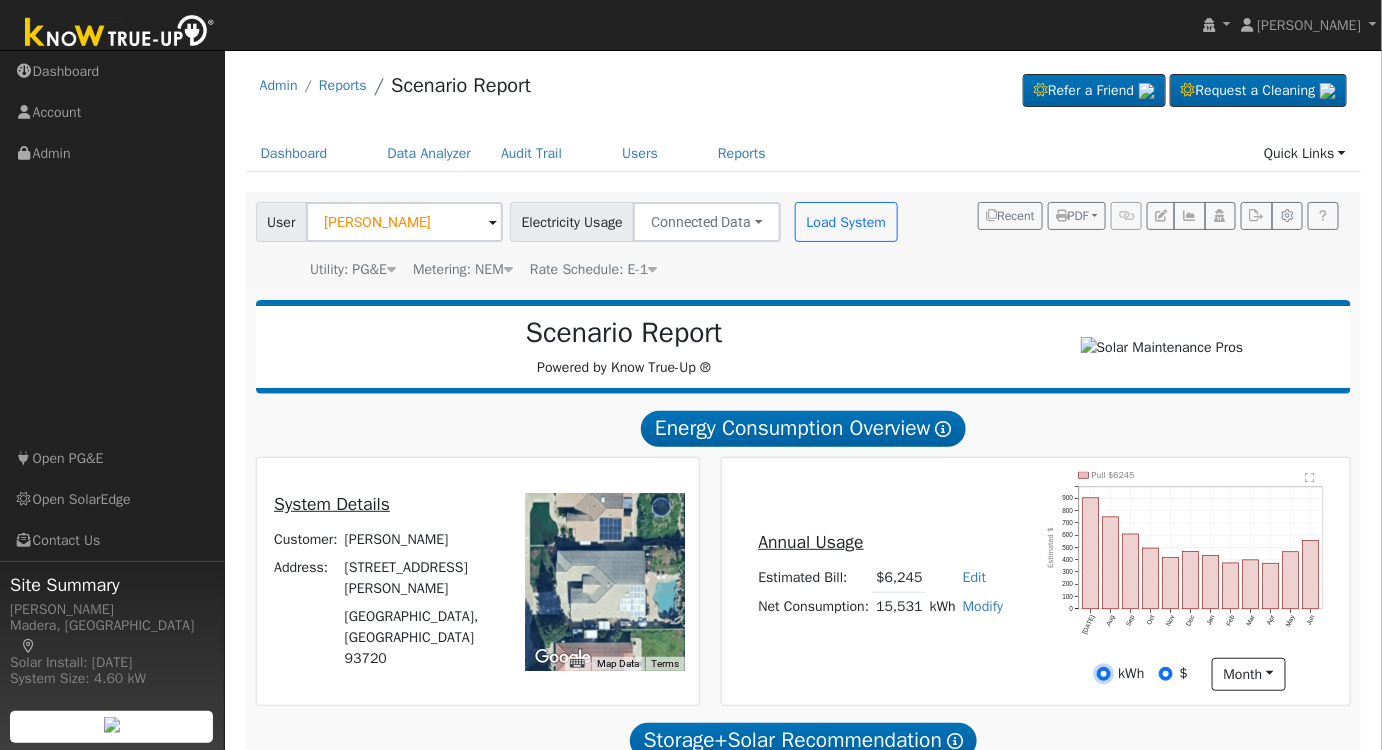 radio on "true" 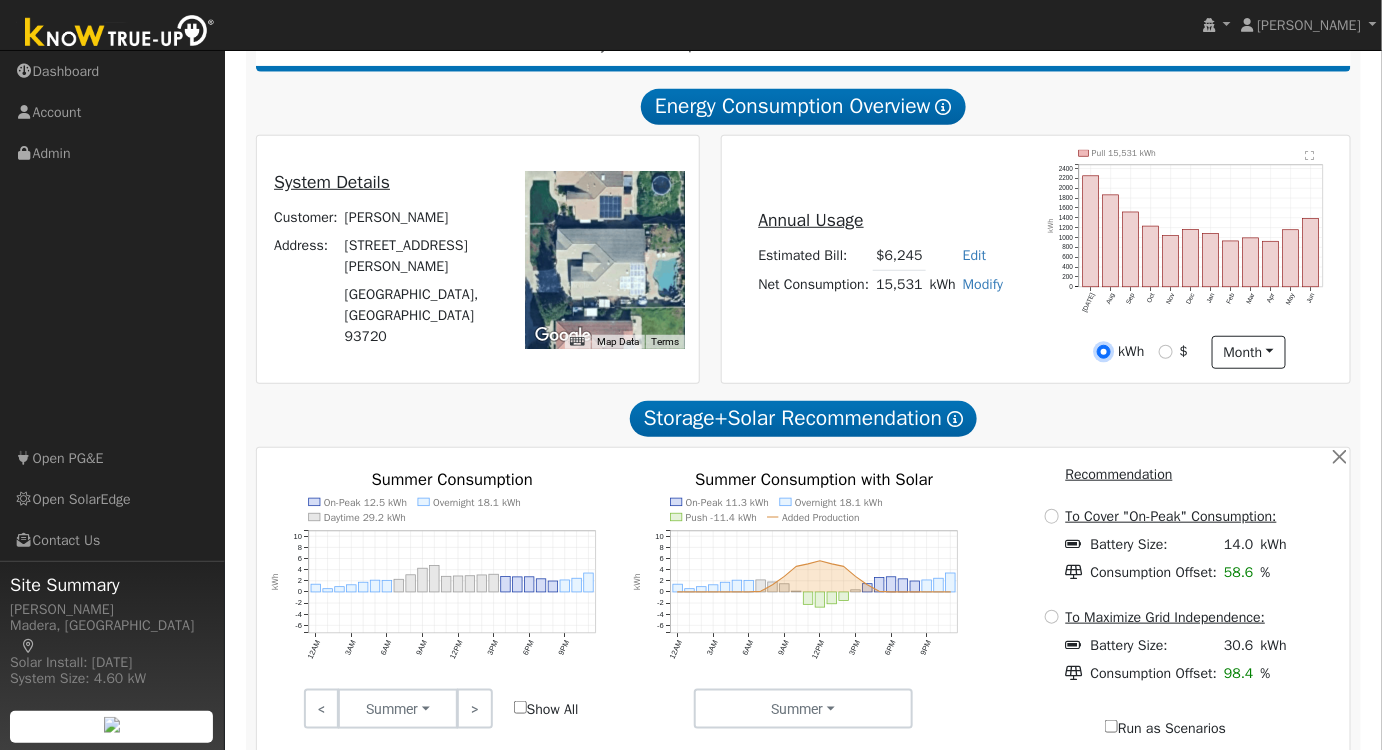 scroll, scrollTop: 0, scrollLeft: 0, axis: both 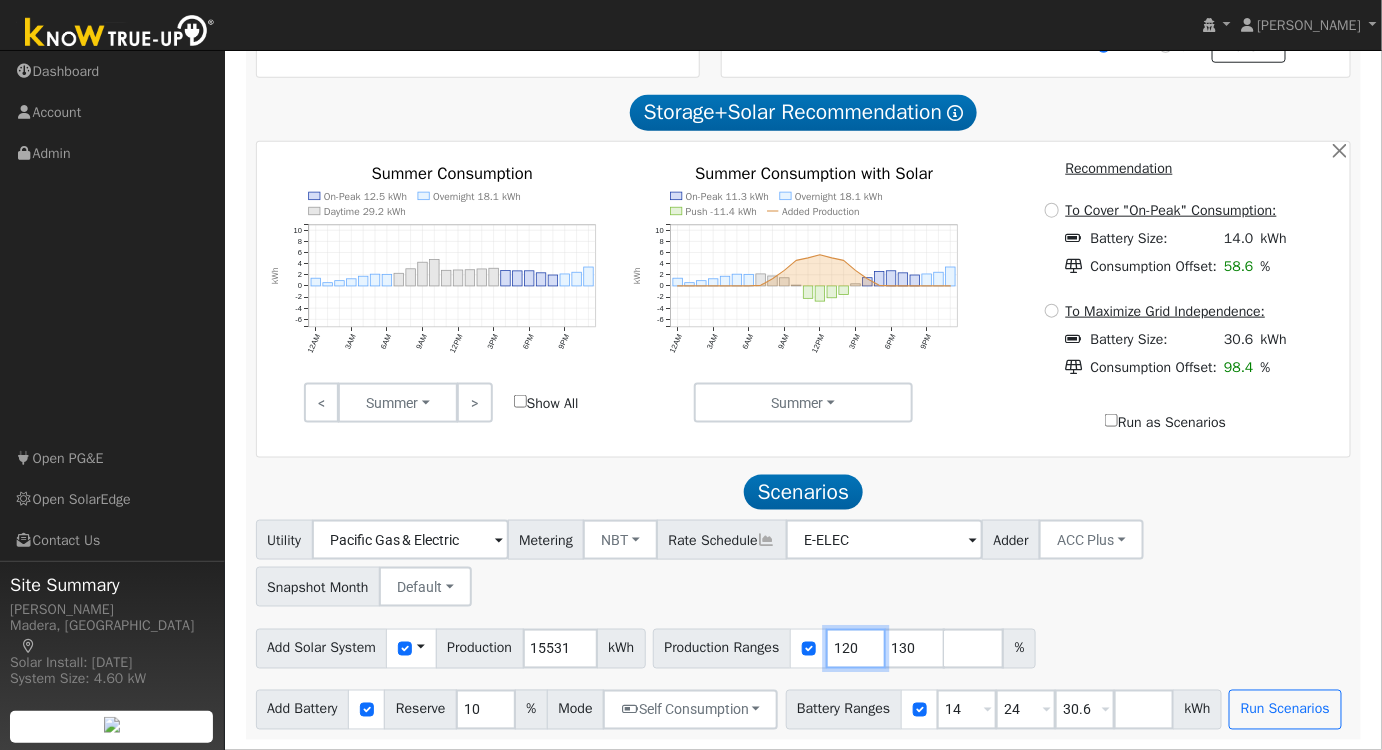 drag, startPoint x: 863, startPoint y: 645, endPoint x: 756, endPoint y: 645, distance: 107 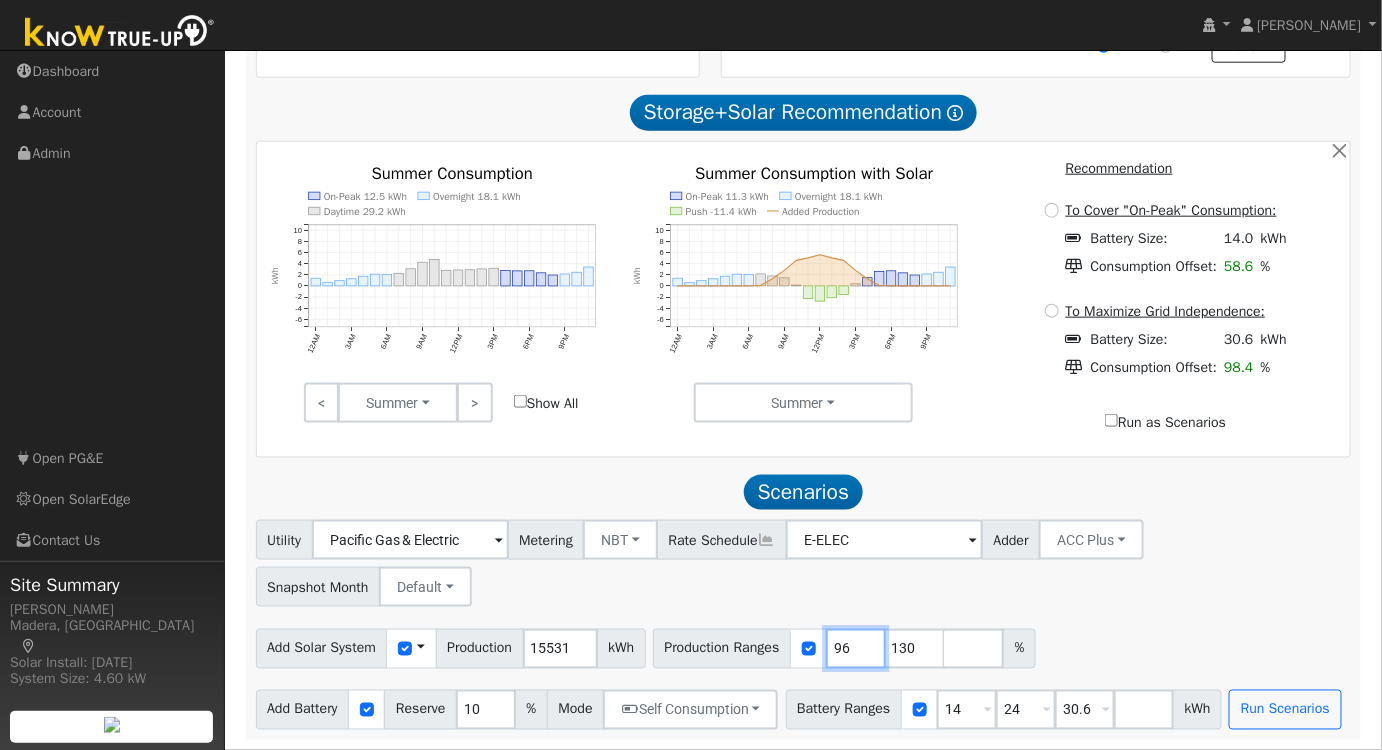 type on "96" 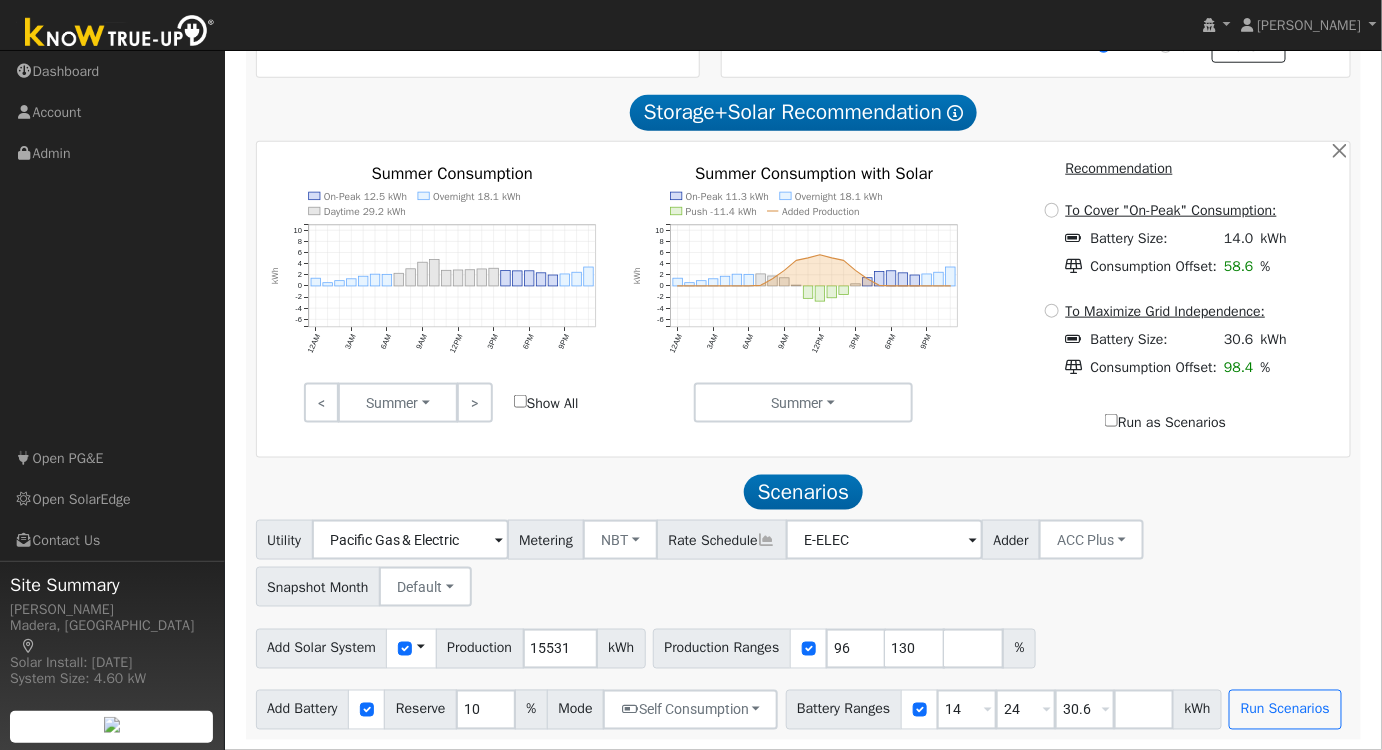 click on "Utility Pacific Gas & Electric Metering NBT NEM NBT  Rate Schedule  E-ELEC Adder ACC Plus - None - ACC Plus SB-535 Snapshot Month Default Jan Feb Mar Apr May Jun [DATE] Aug Sep Oct Nov Dec" at bounding box center [803, 560] 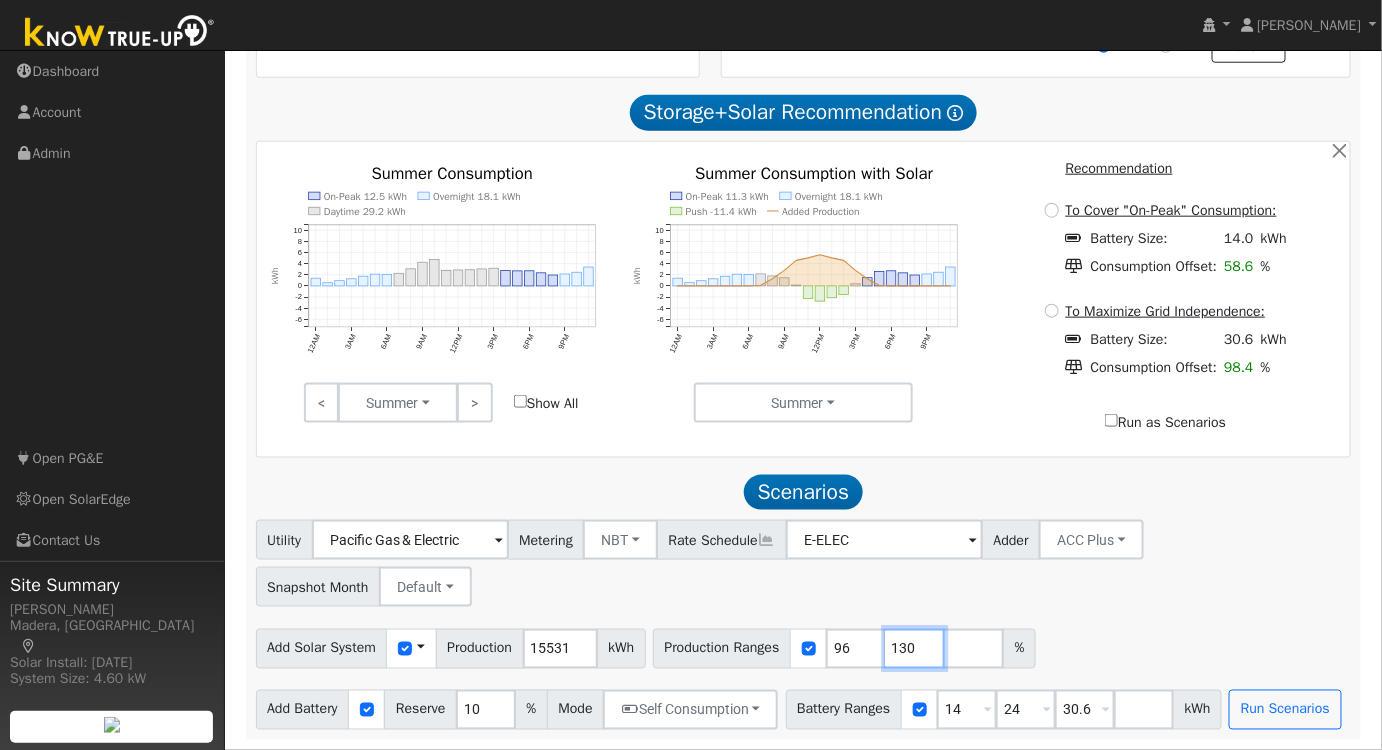 drag, startPoint x: 920, startPoint y: 647, endPoint x: 735, endPoint y: 647, distance: 185 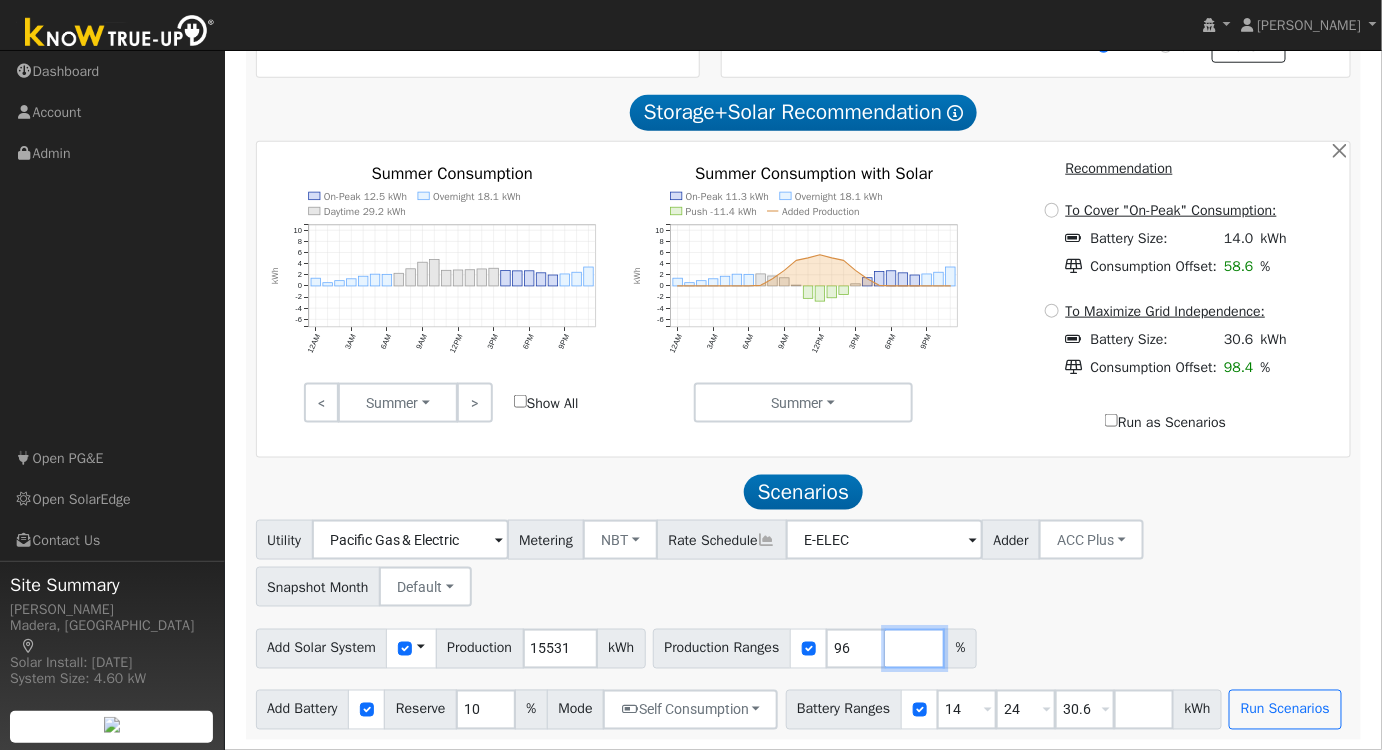 type 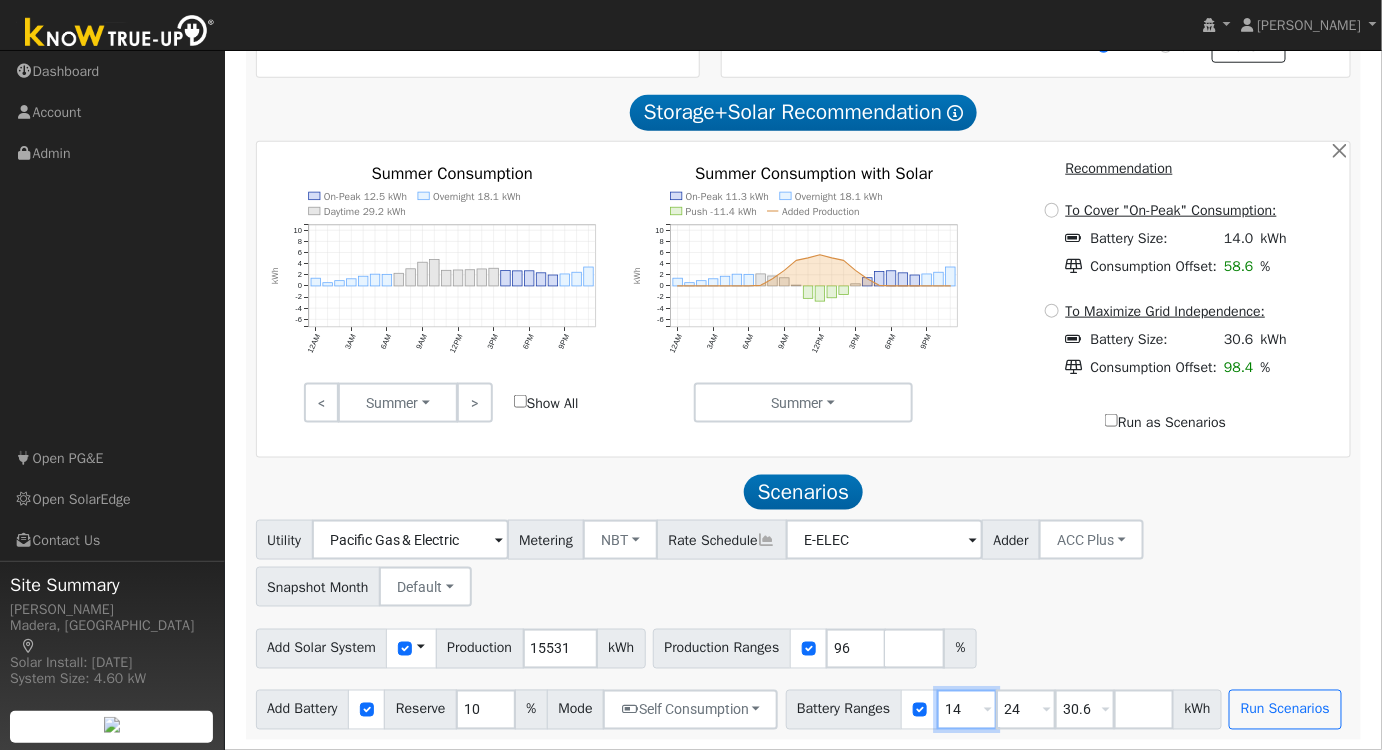 drag, startPoint x: 982, startPoint y: 711, endPoint x: 858, endPoint y: 720, distance: 124.32619 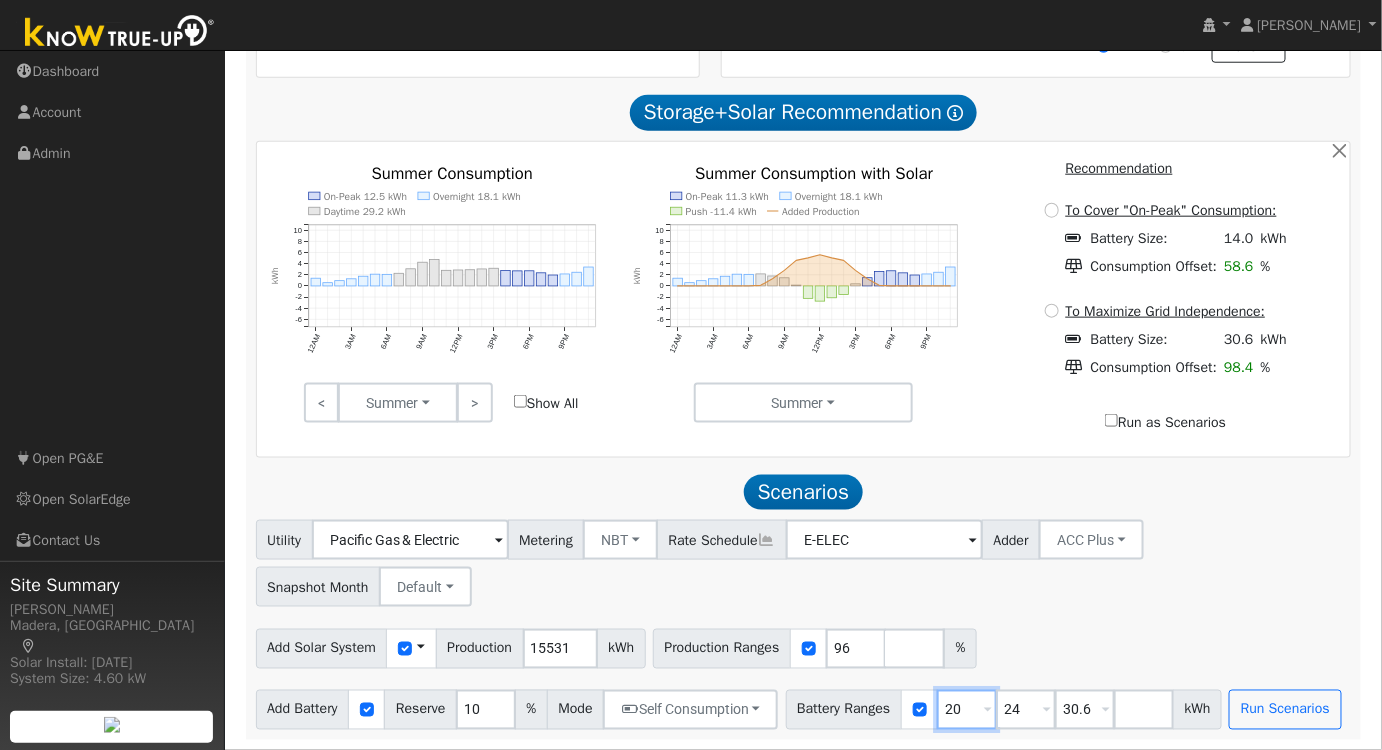 type on "20" 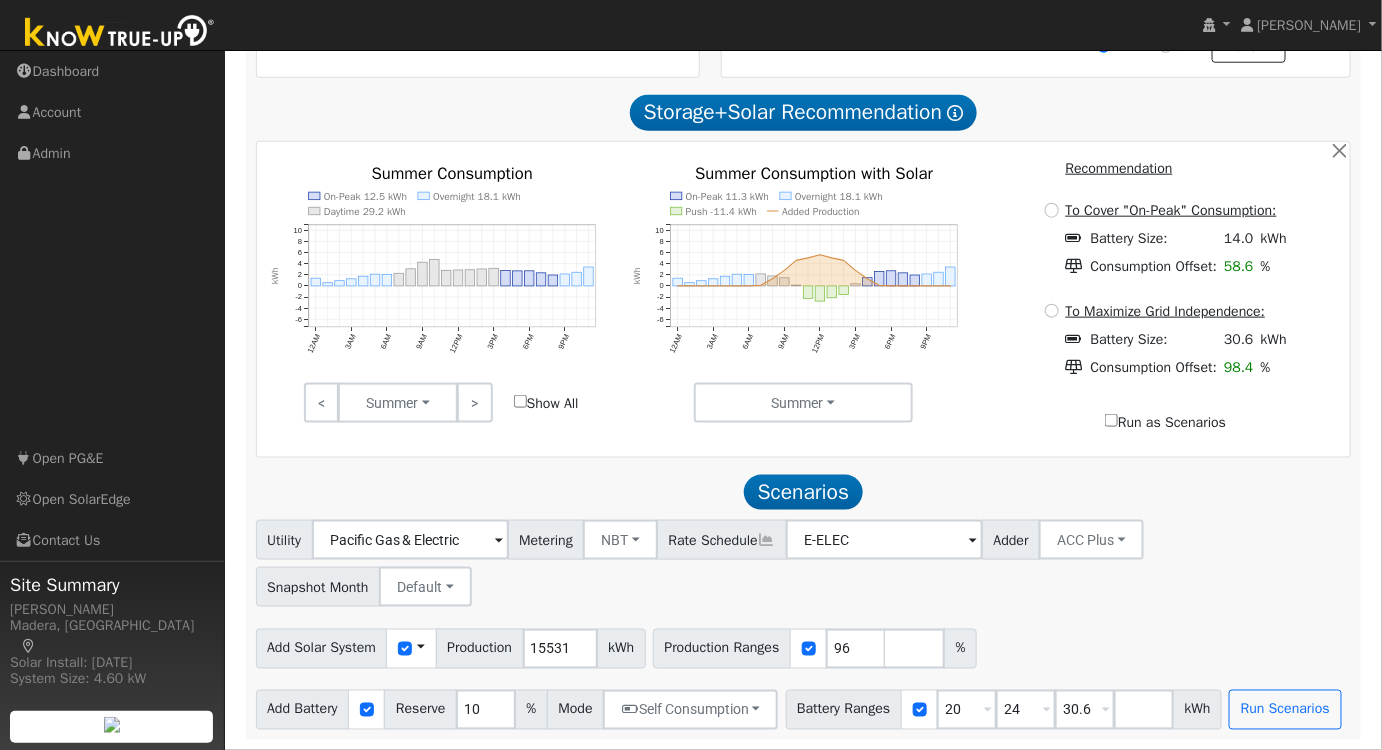click on "Add Solar System Use CSV Data Production 15531 kWh Production Ranges 96 %" at bounding box center (803, 645) 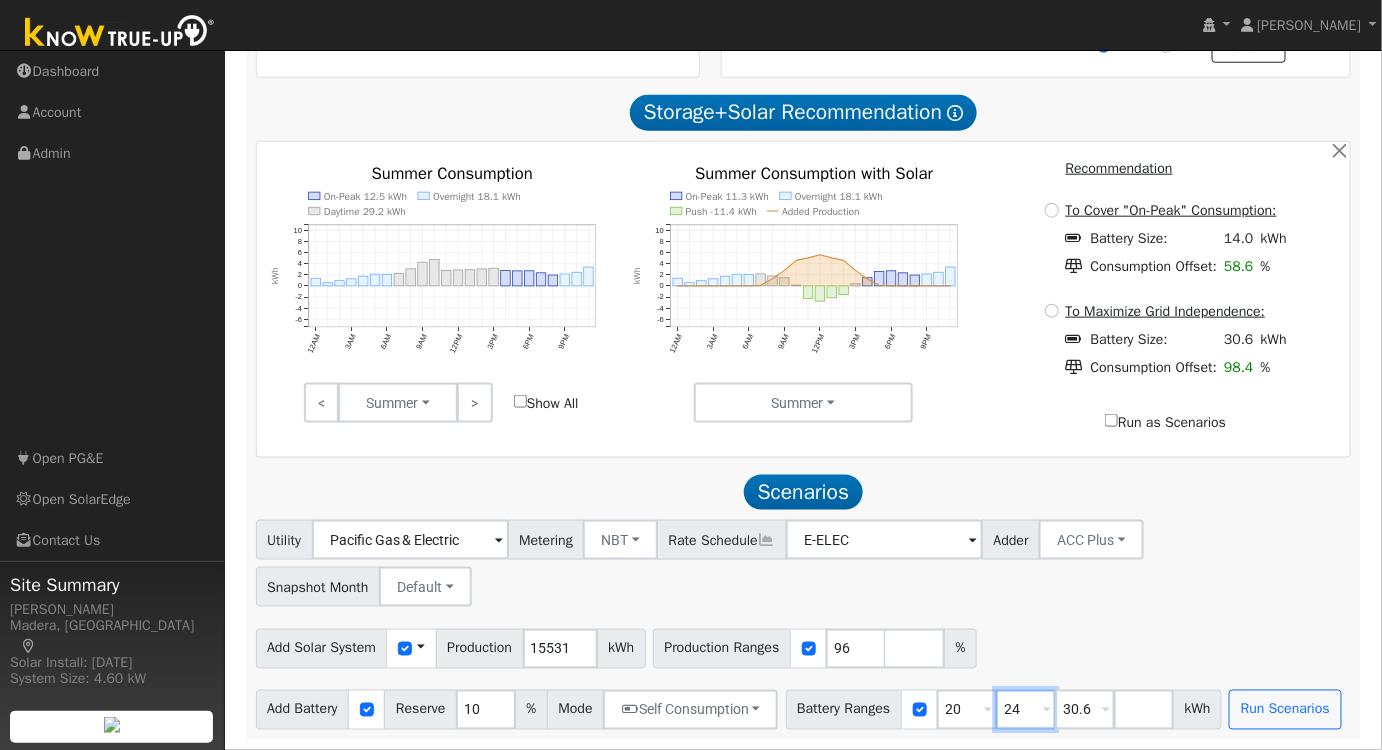 drag, startPoint x: 1034, startPoint y: 714, endPoint x: 862, endPoint y: 705, distance: 172.2353 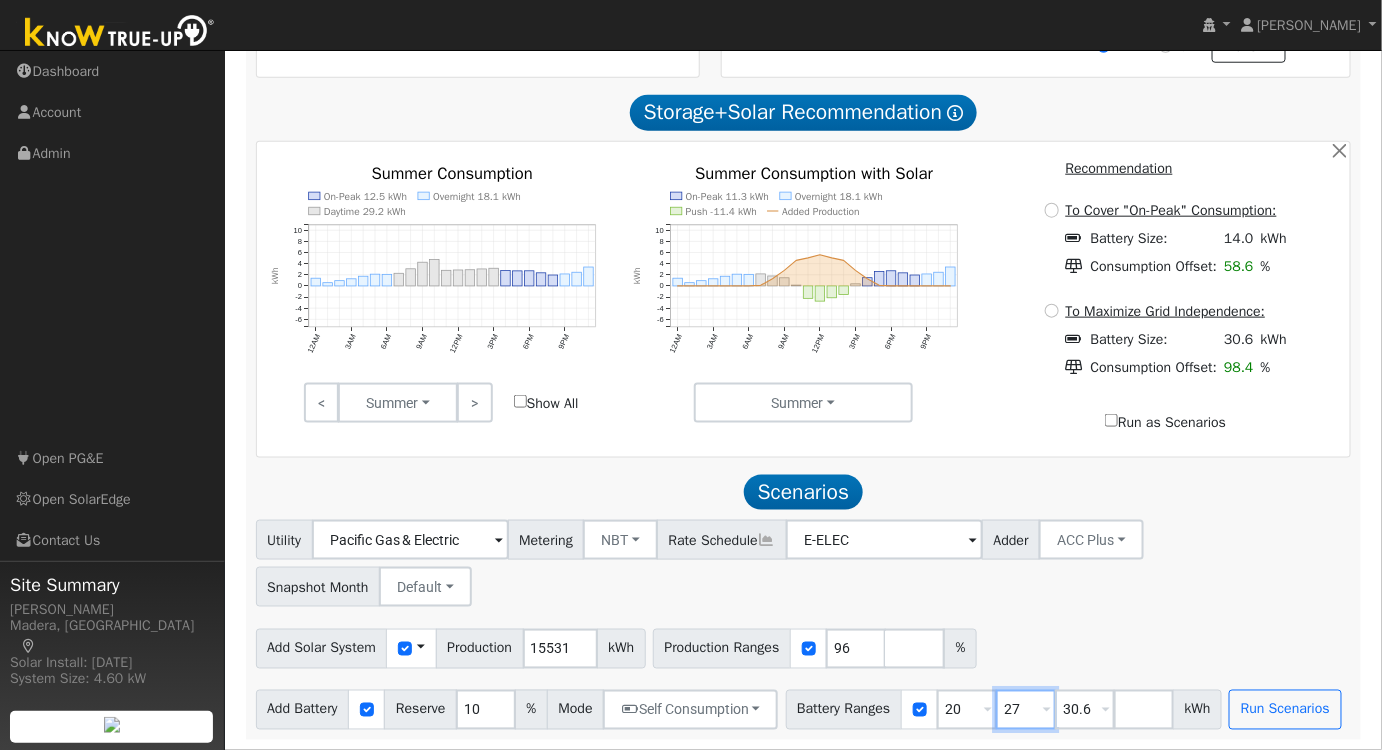 type on "27" 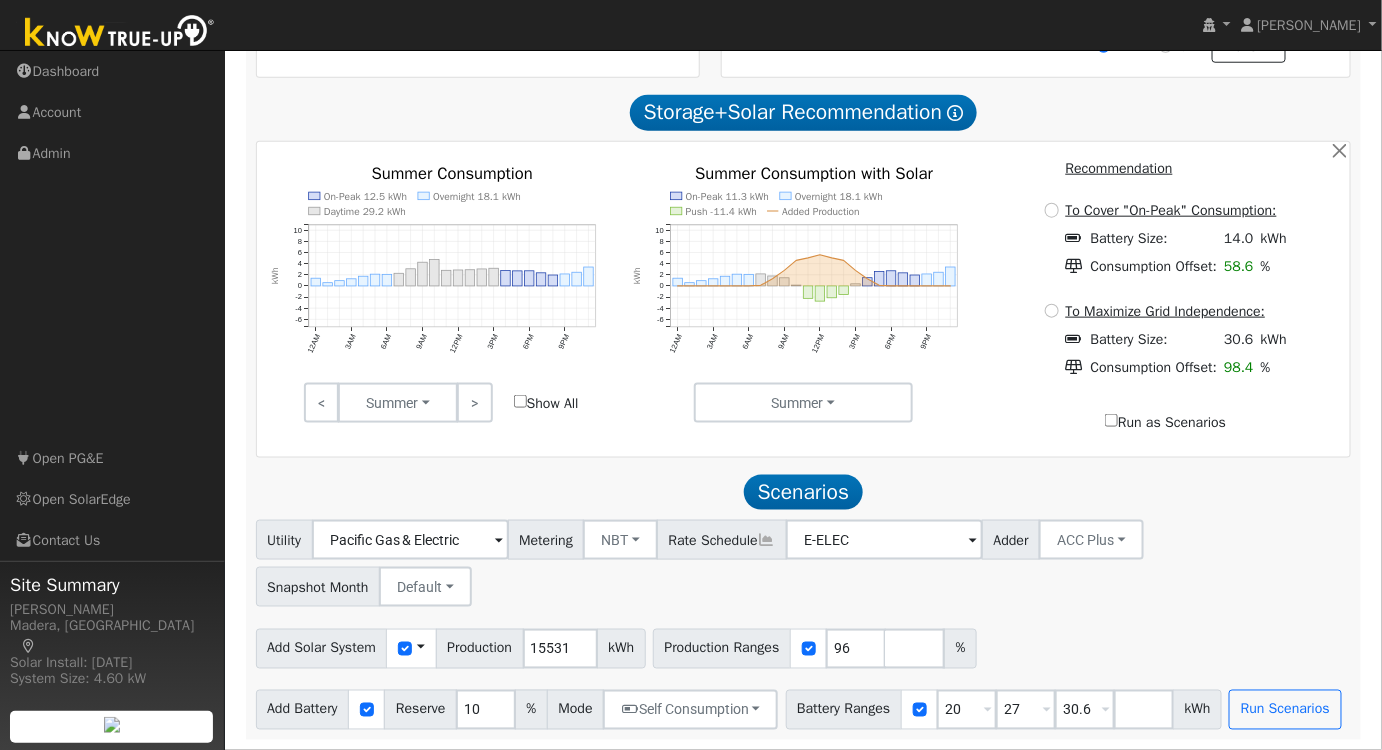 click on "Add Solar System Use CSV Data Production 15531 kWh Production Ranges 96 %" at bounding box center (803, 645) 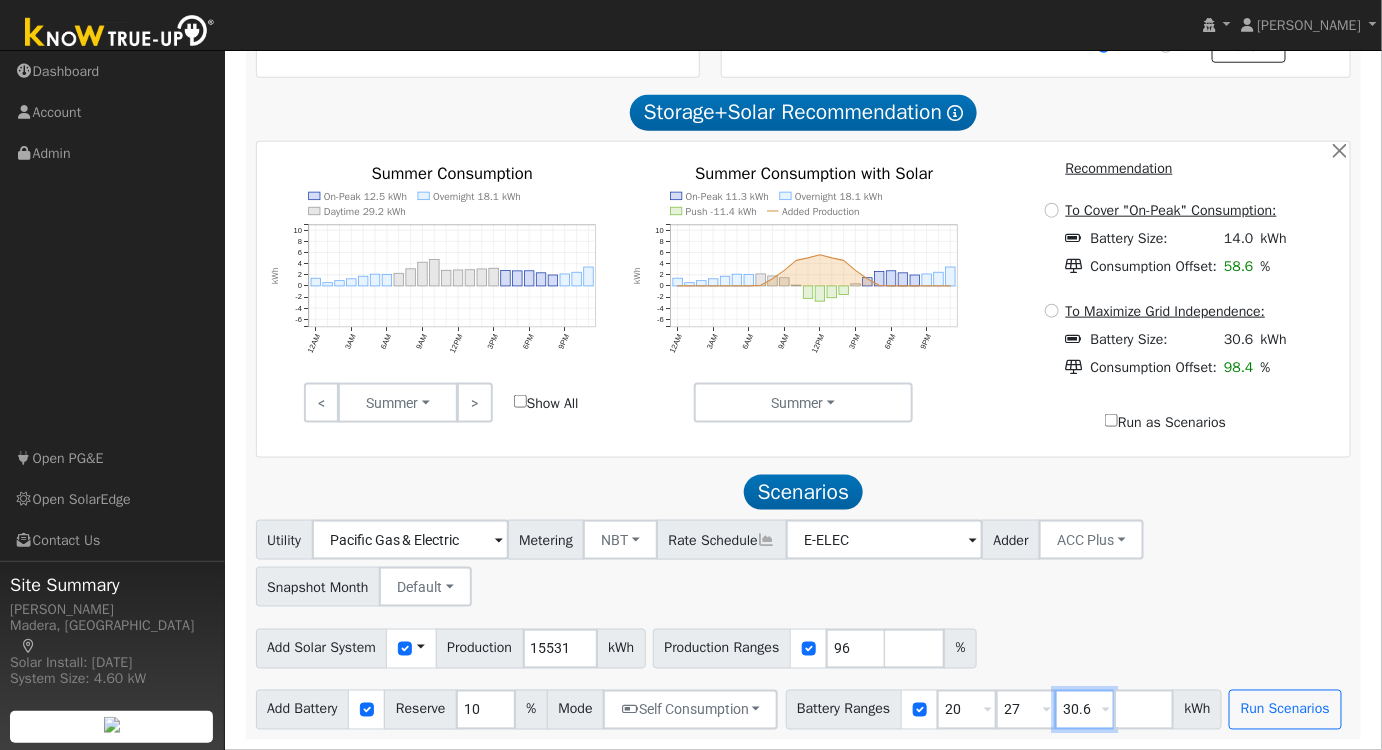 drag, startPoint x: 1095, startPoint y: 713, endPoint x: 938, endPoint y: 710, distance: 157.02866 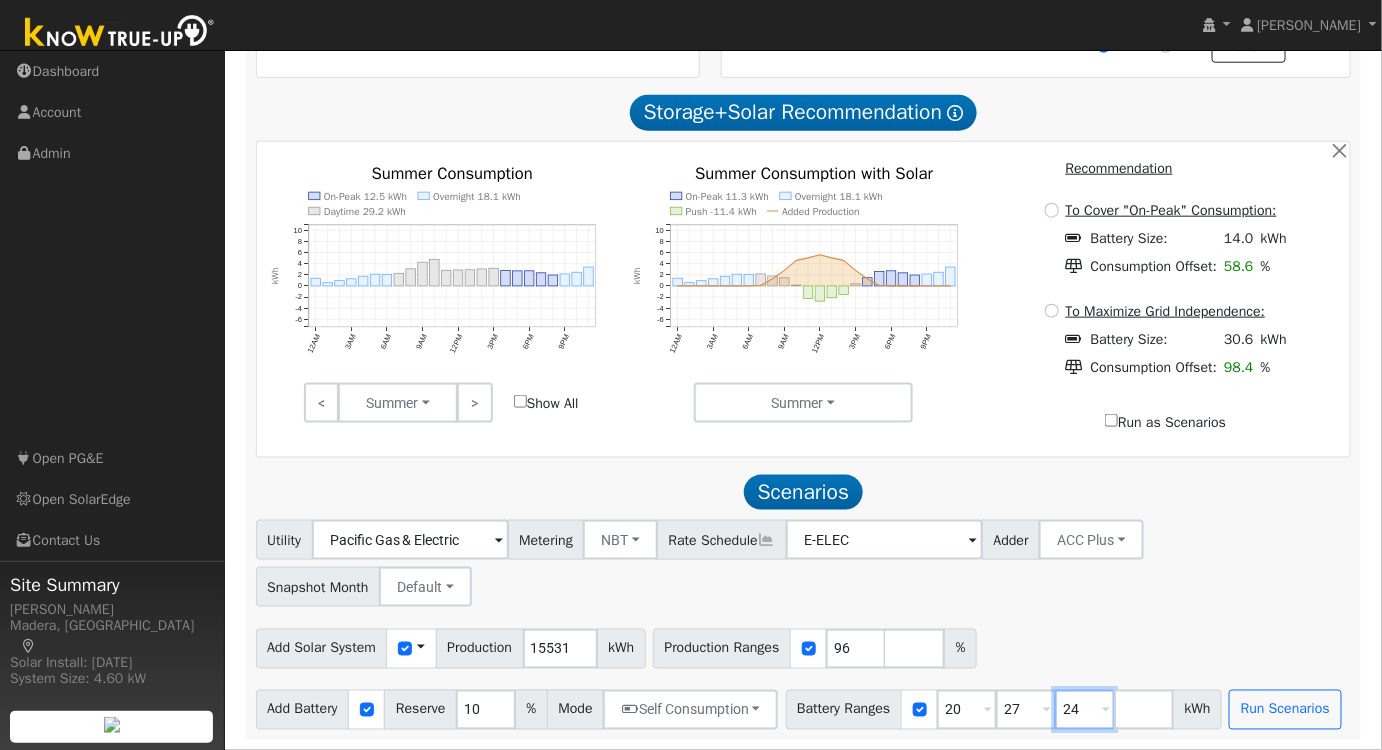 type on "24" 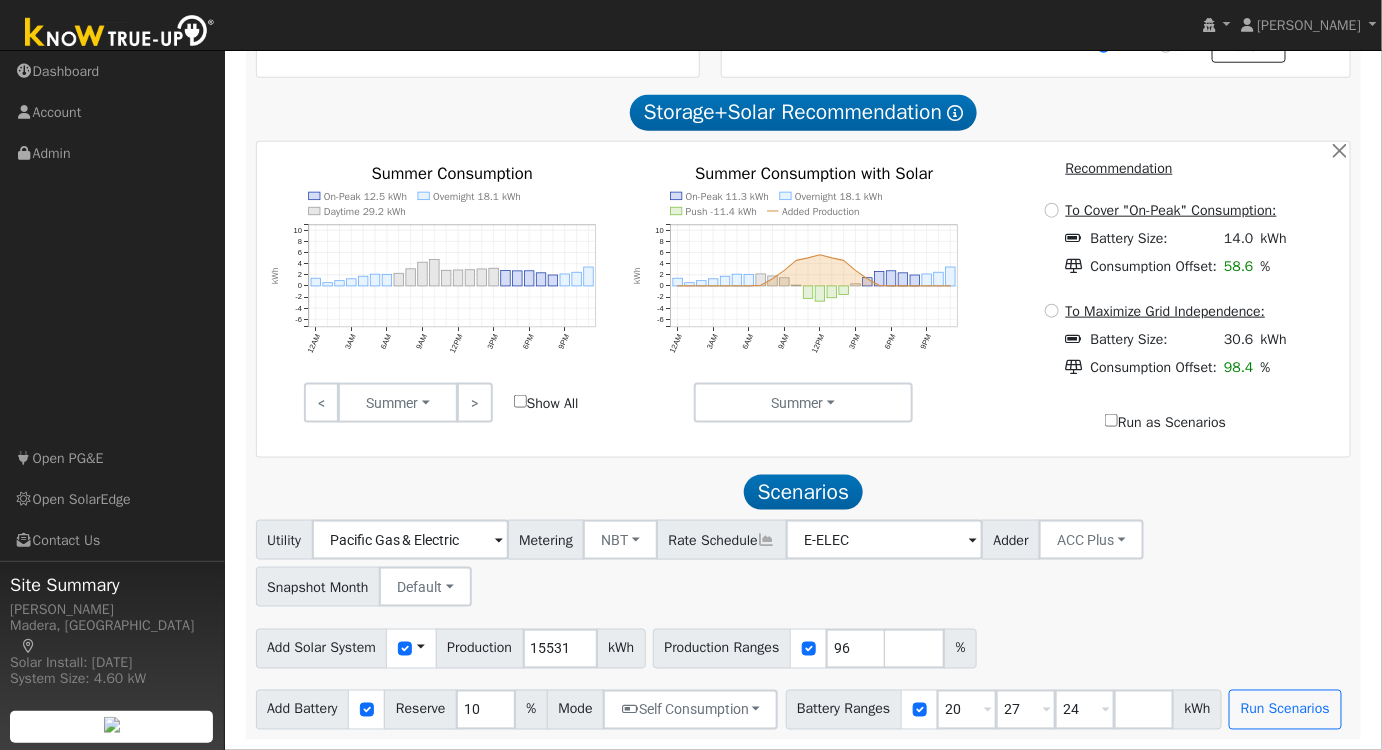 type on "24" 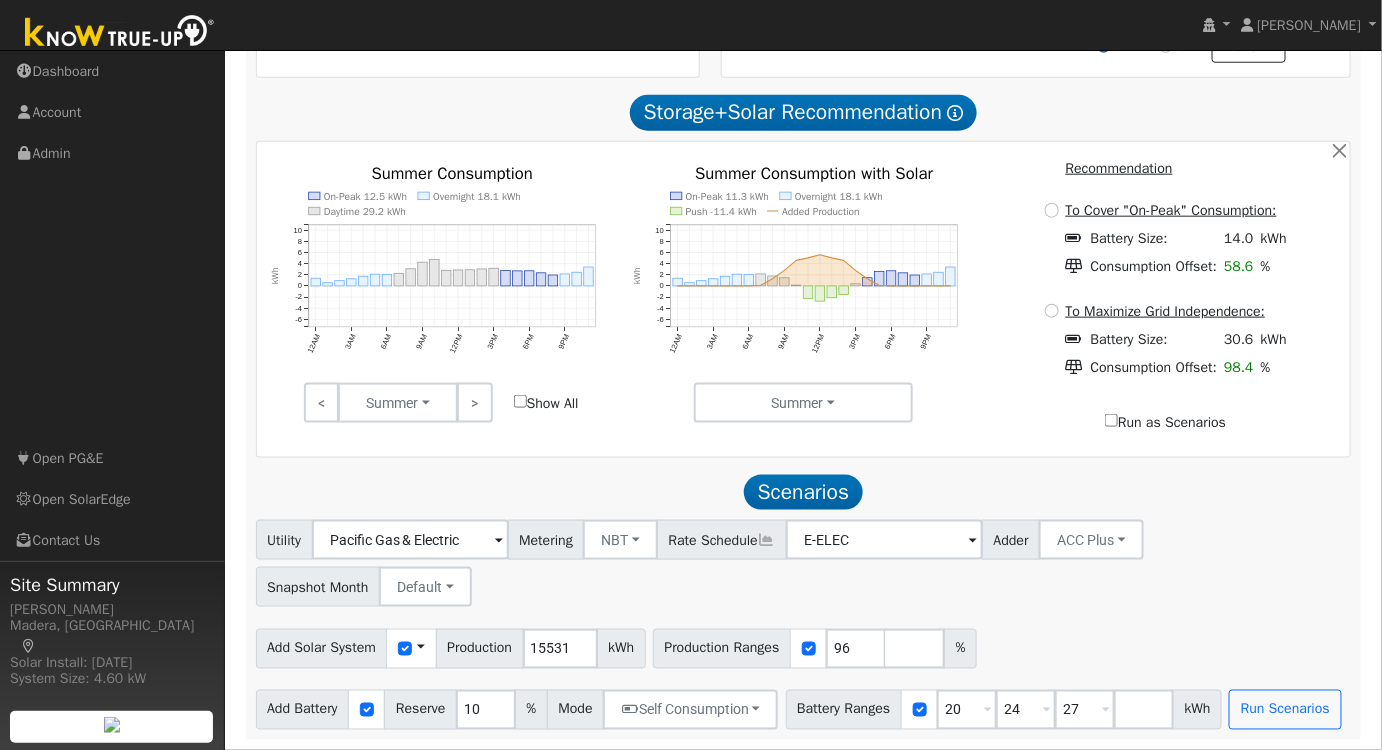 click on "Add Solar System Use CSV Data Production 15531 kWh Production Ranges 96 %" at bounding box center (803, 645) 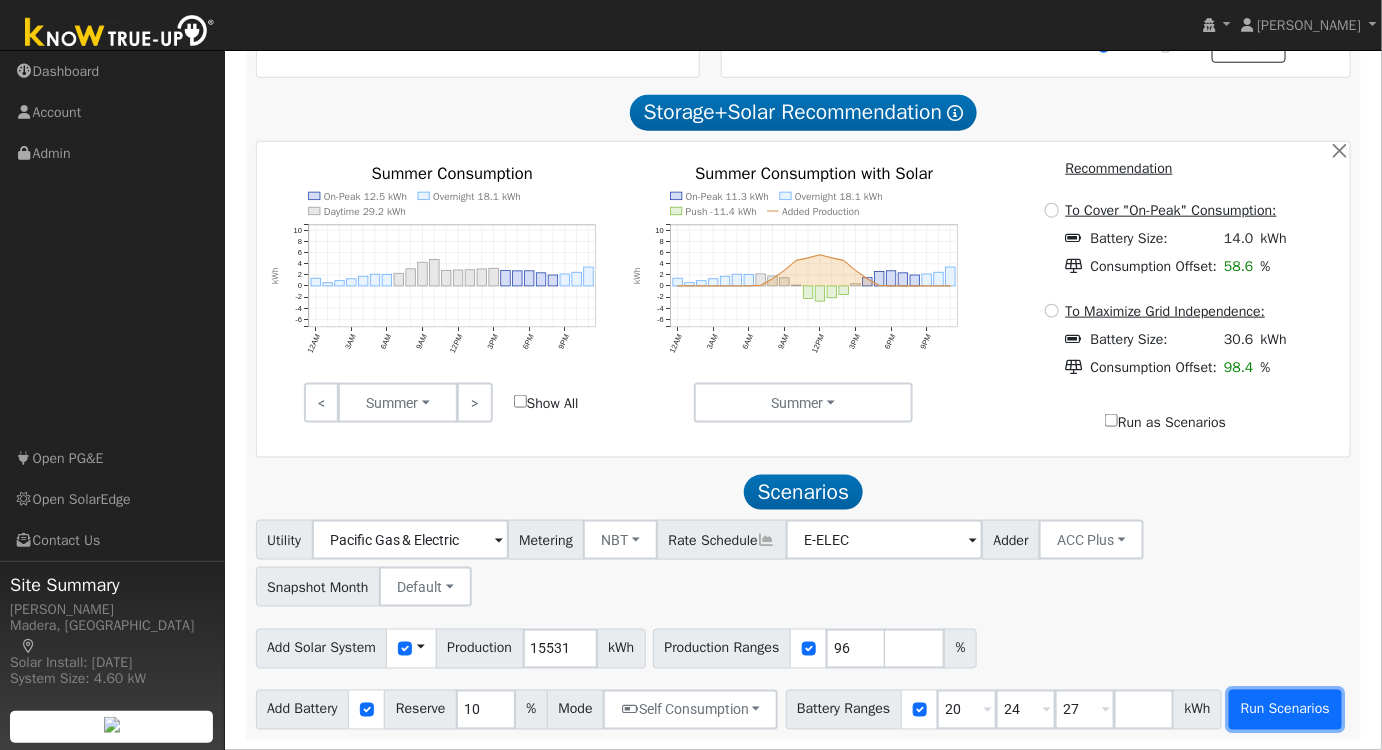 click on "Run Scenarios" at bounding box center [1285, 710] 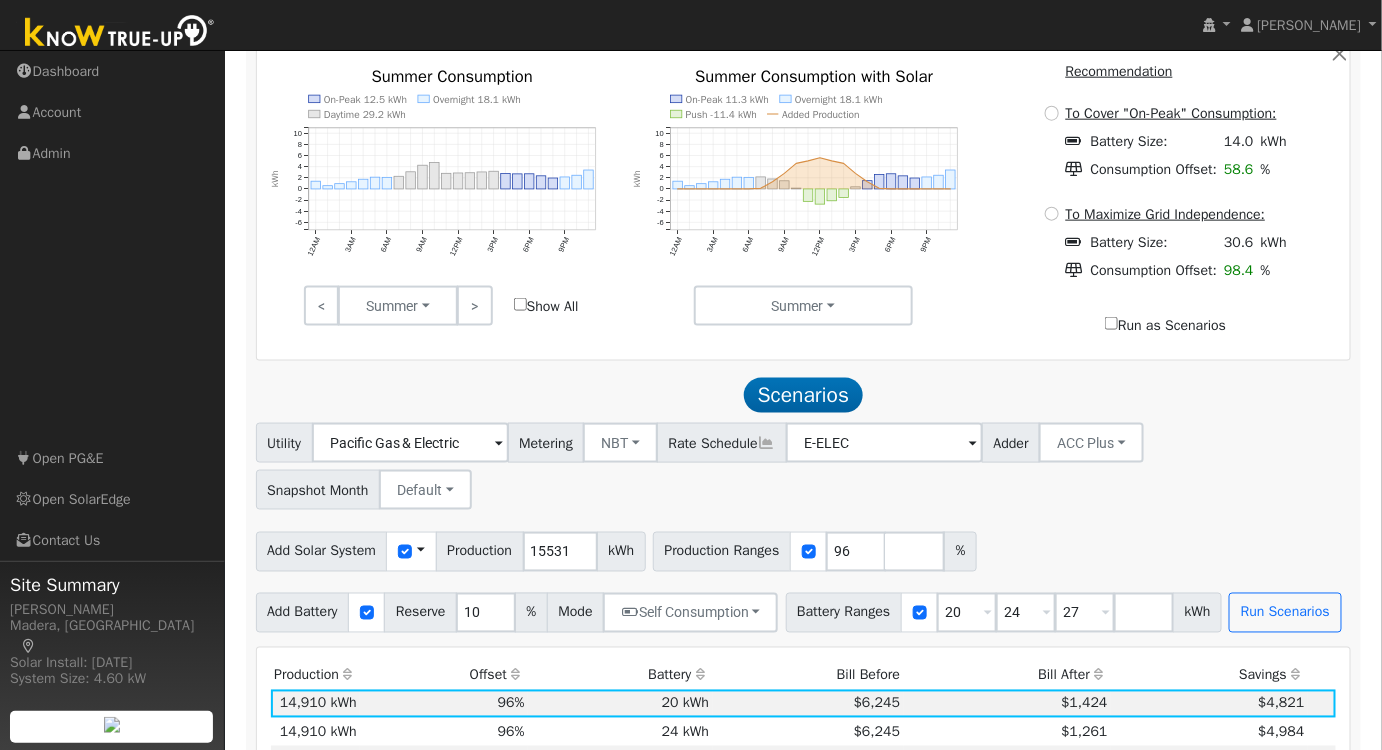 scroll, scrollTop: 501, scrollLeft: 0, axis: vertical 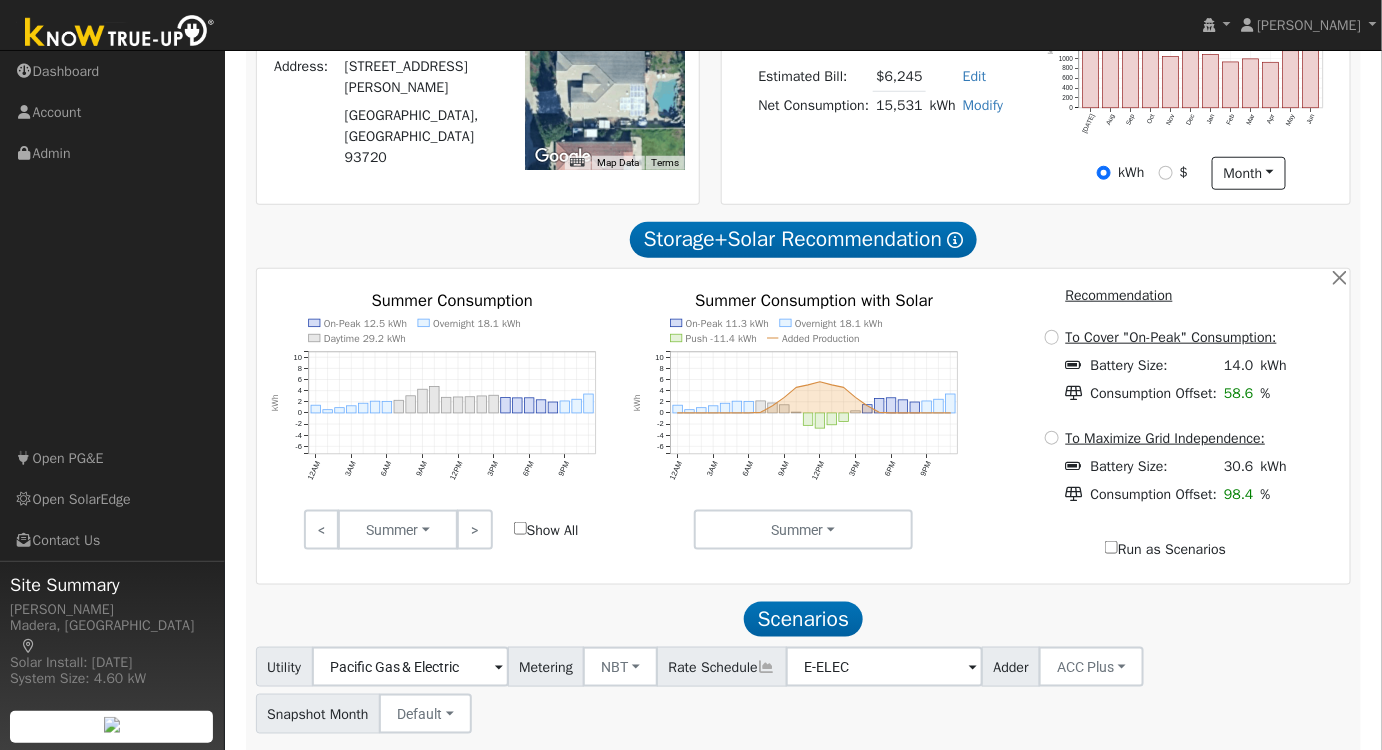 drag, startPoint x: 906, startPoint y: 203, endPoint x: 816, endPoint y: 212, distance: 90.44888 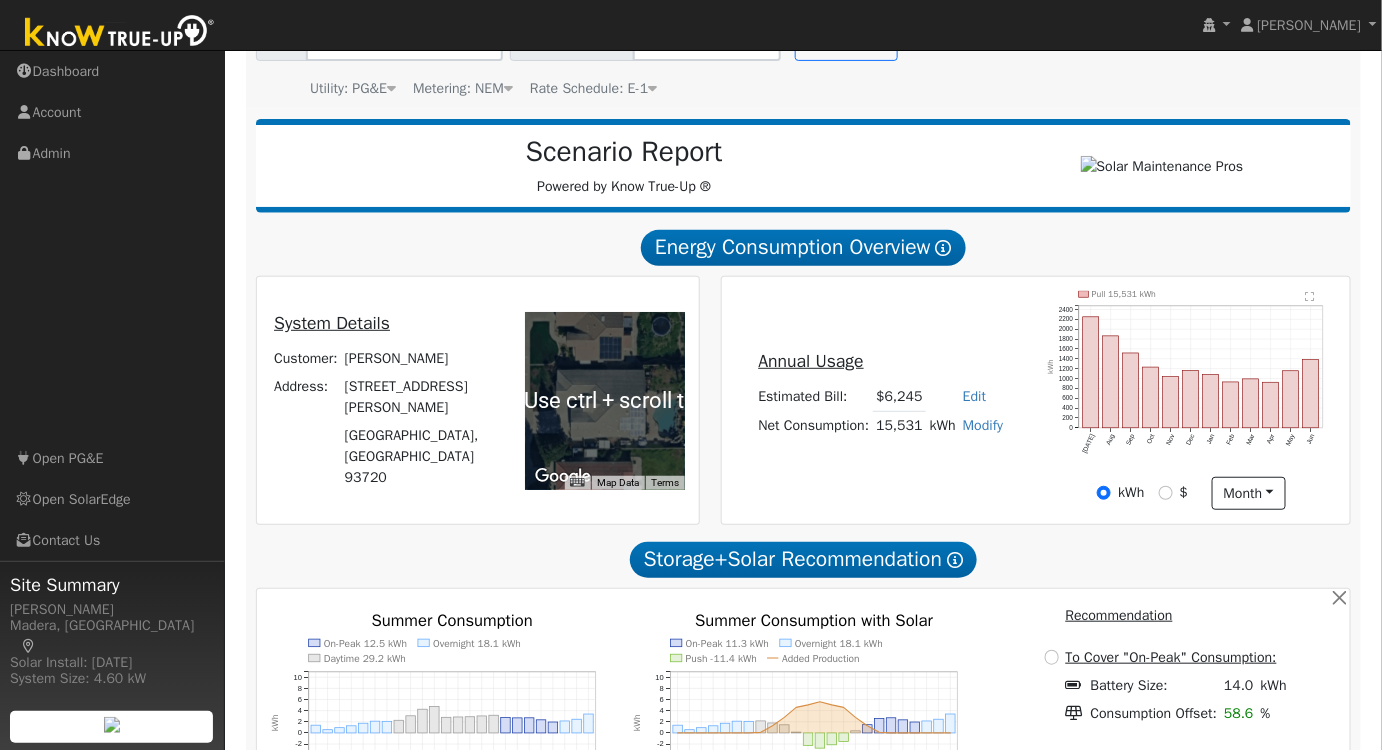scroll, scrollTop: 363, scrollLeft: 0, axis: vertical 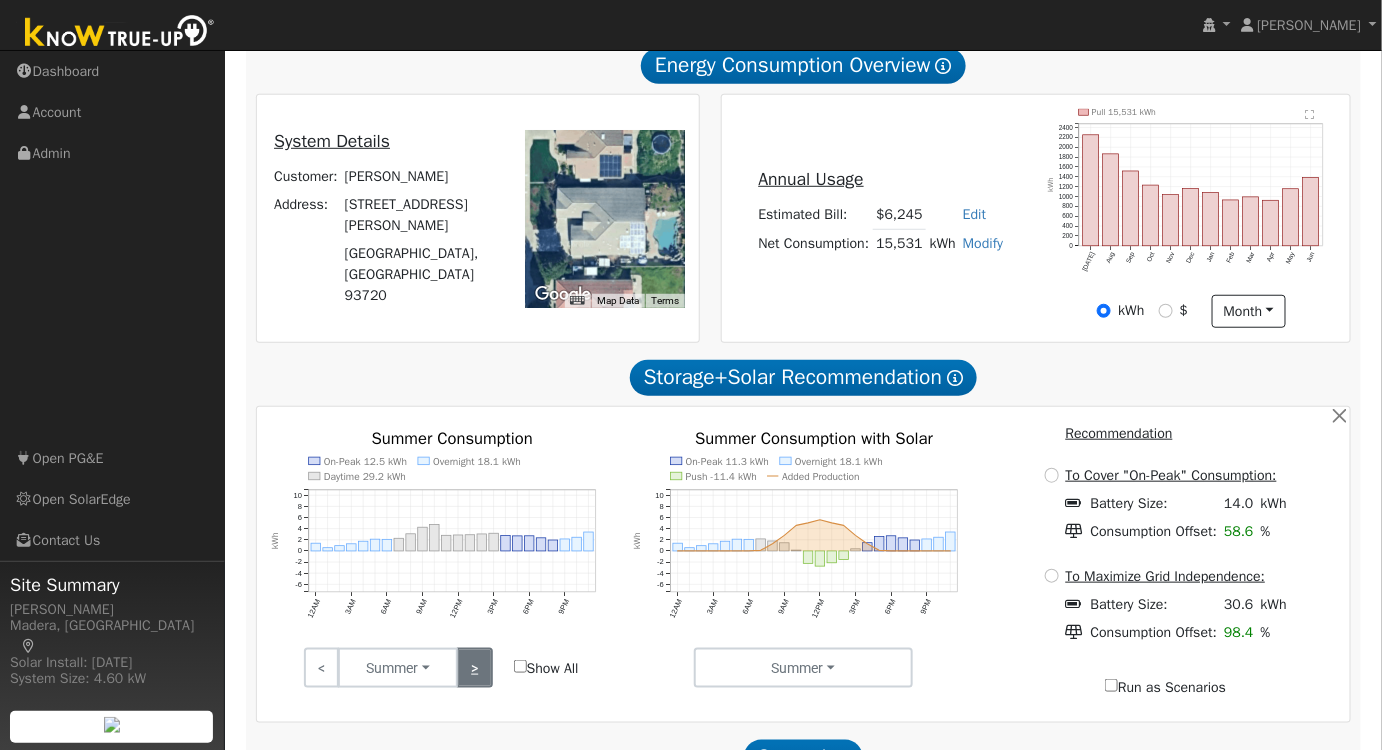 click on ">" at bounding box center (474, 668) 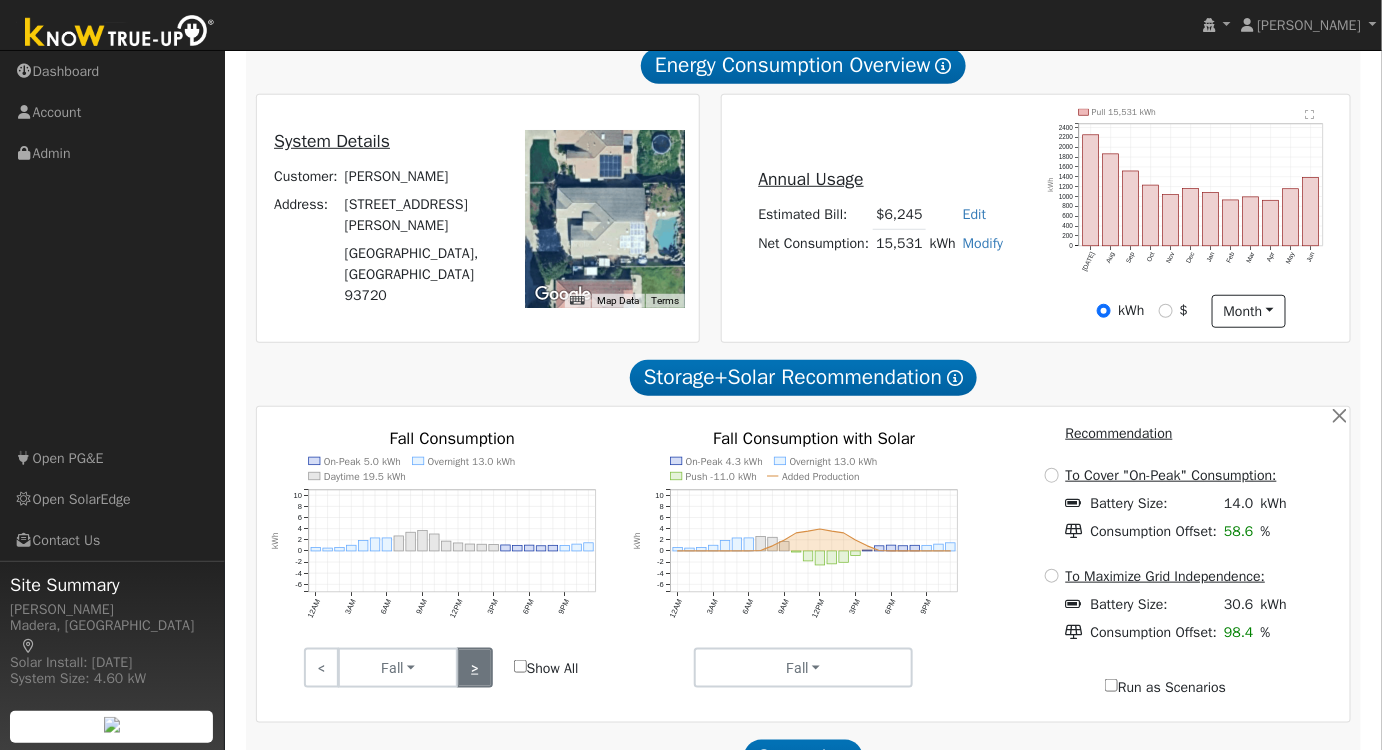 click on ">" at bounding box center (474, 668) 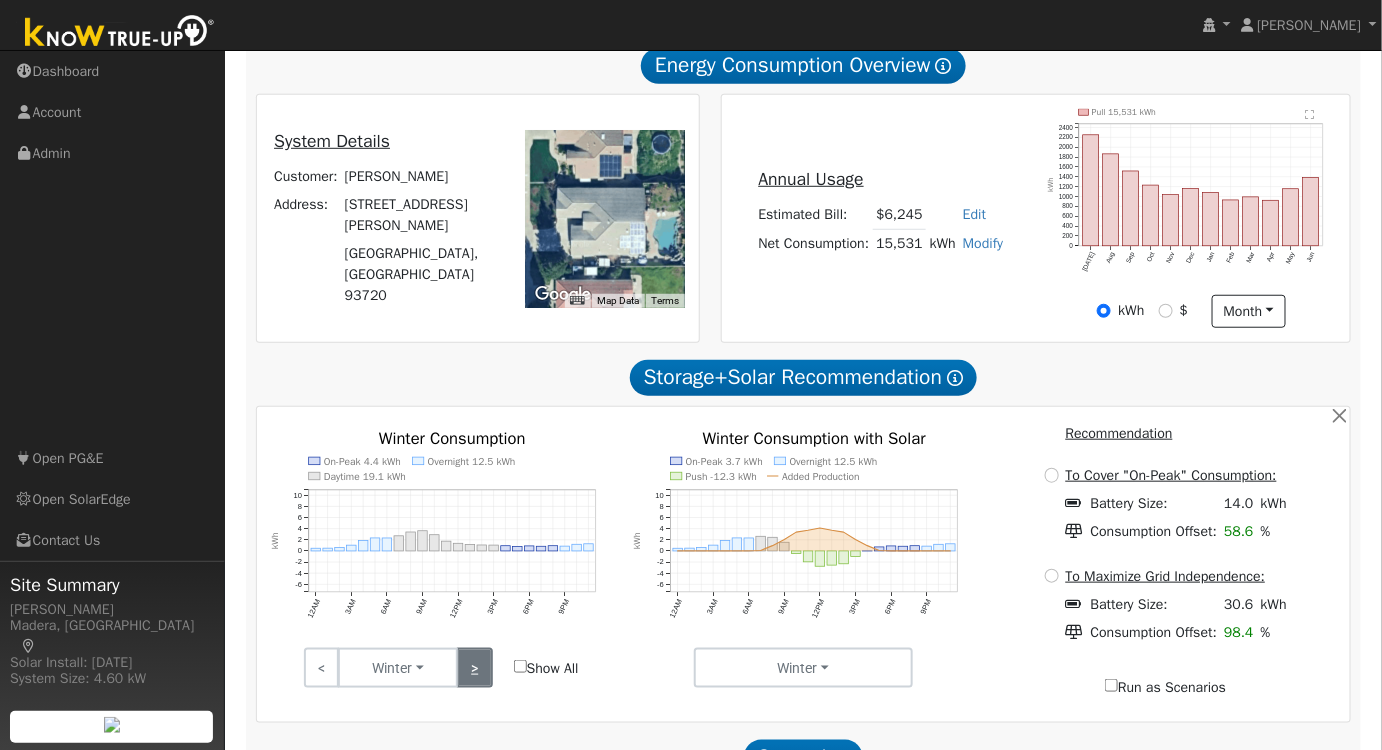 click on ">" at bounding box center [474, 668] 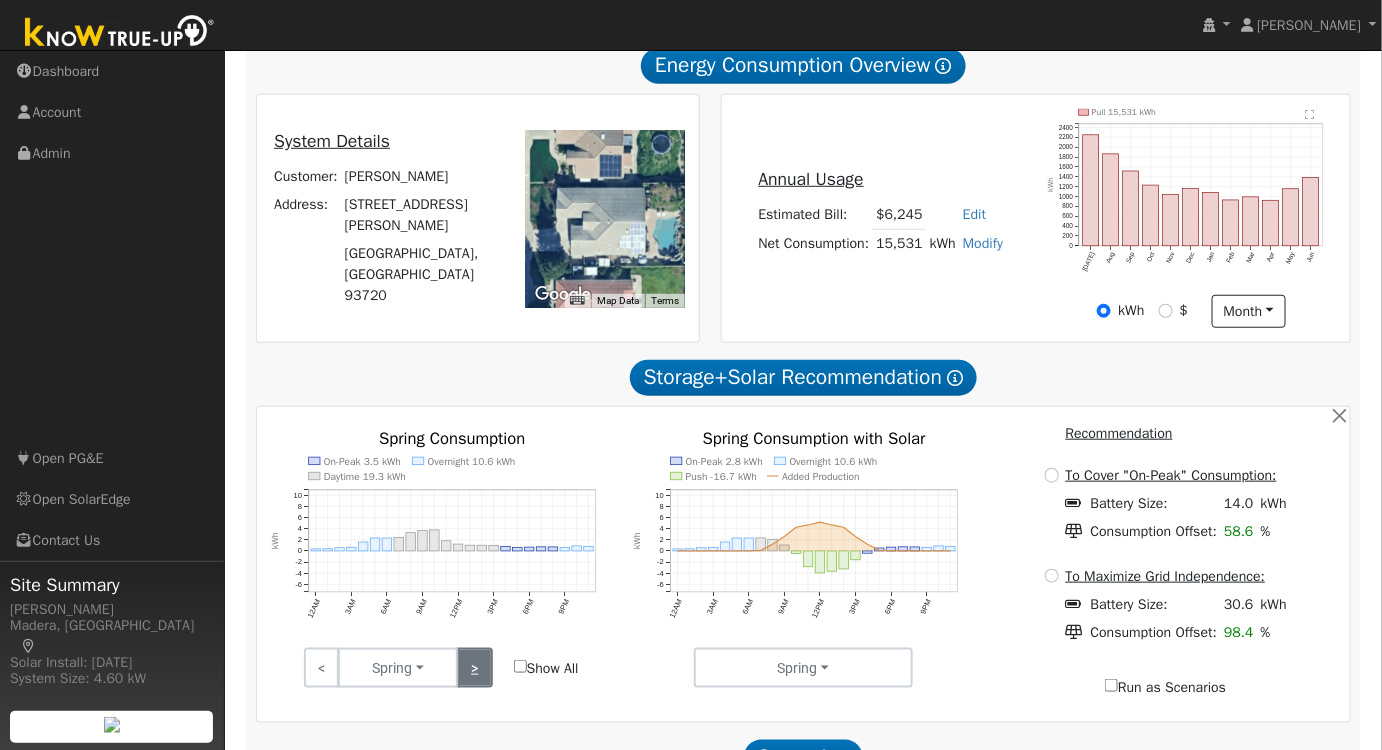 click on ">" at bounding box center [474, 668] 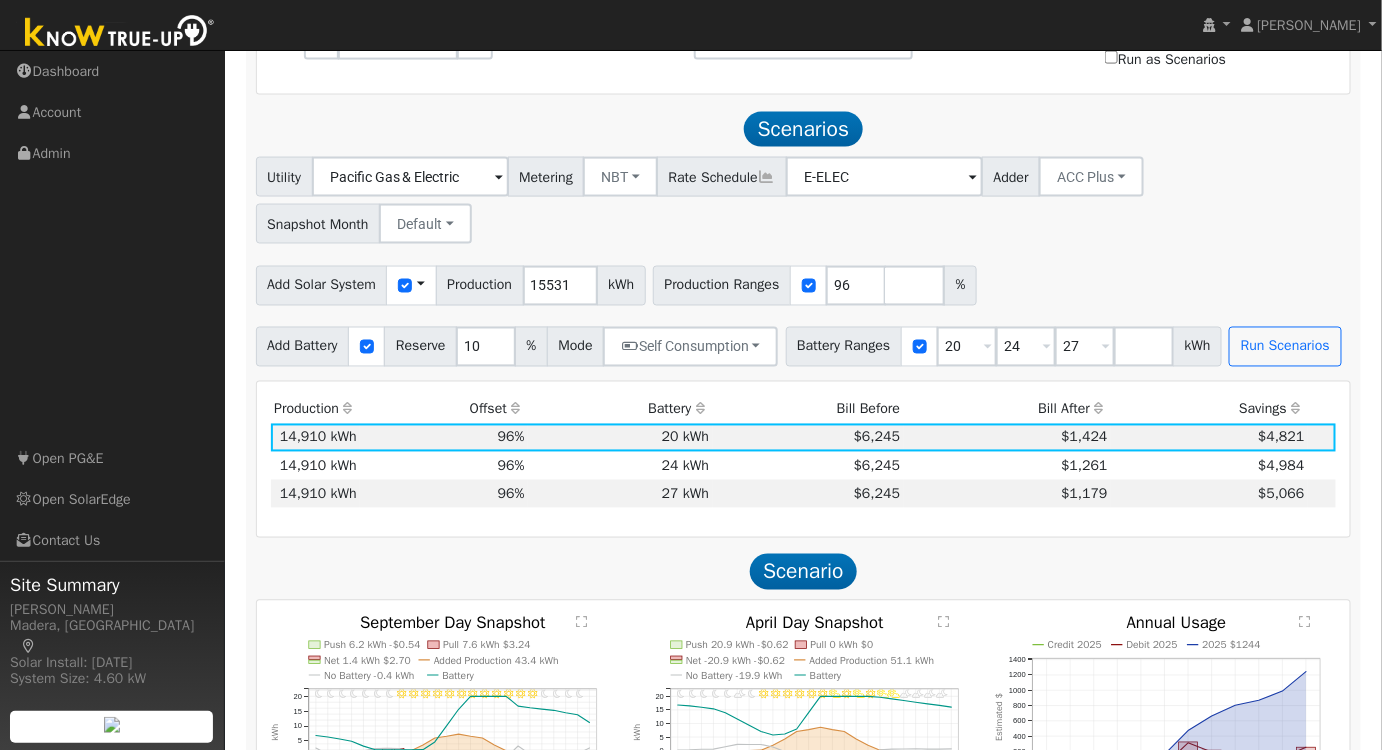 scroll, scrollTop: 1000, scrollLeft: 0, axis: vertical 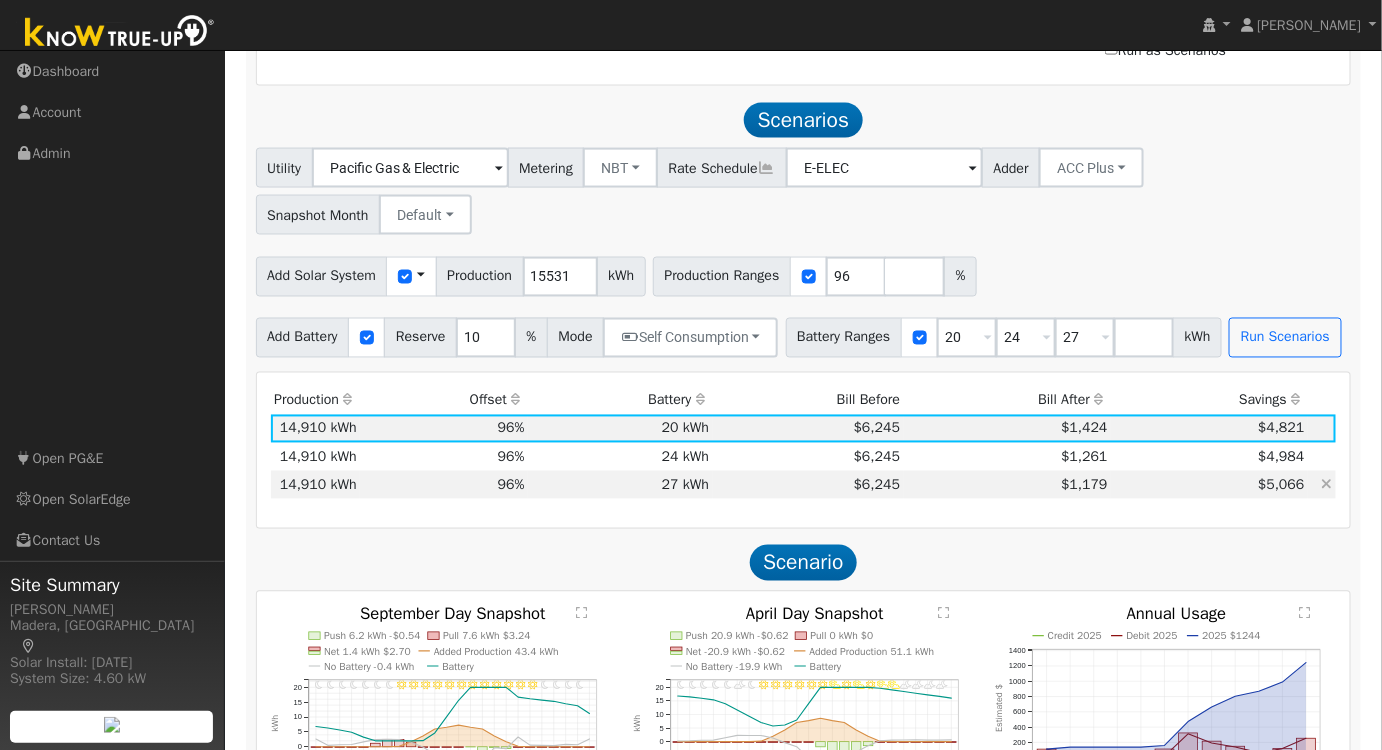click on "27 kWh" at bounding box center [620, 485] 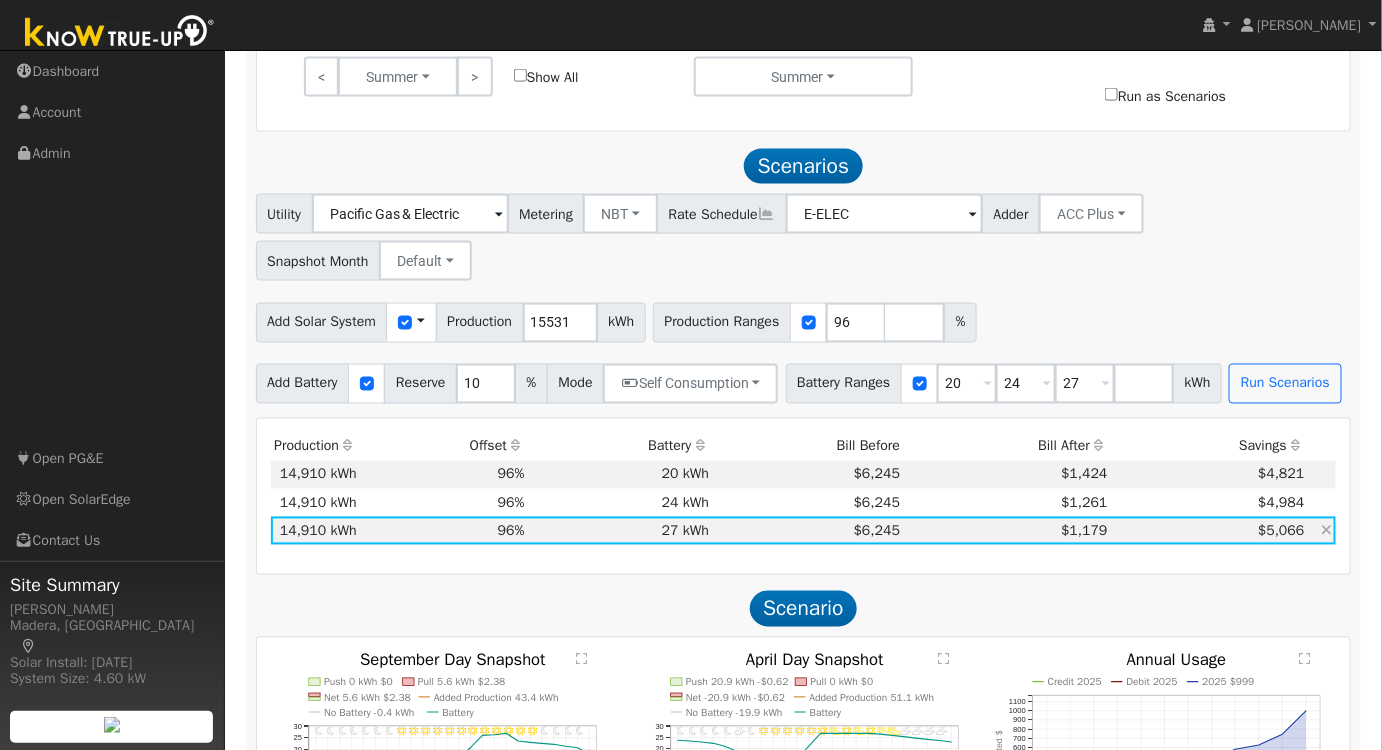 scroll, scrollTop: 727, scrollLeft: 0, axis: vertical 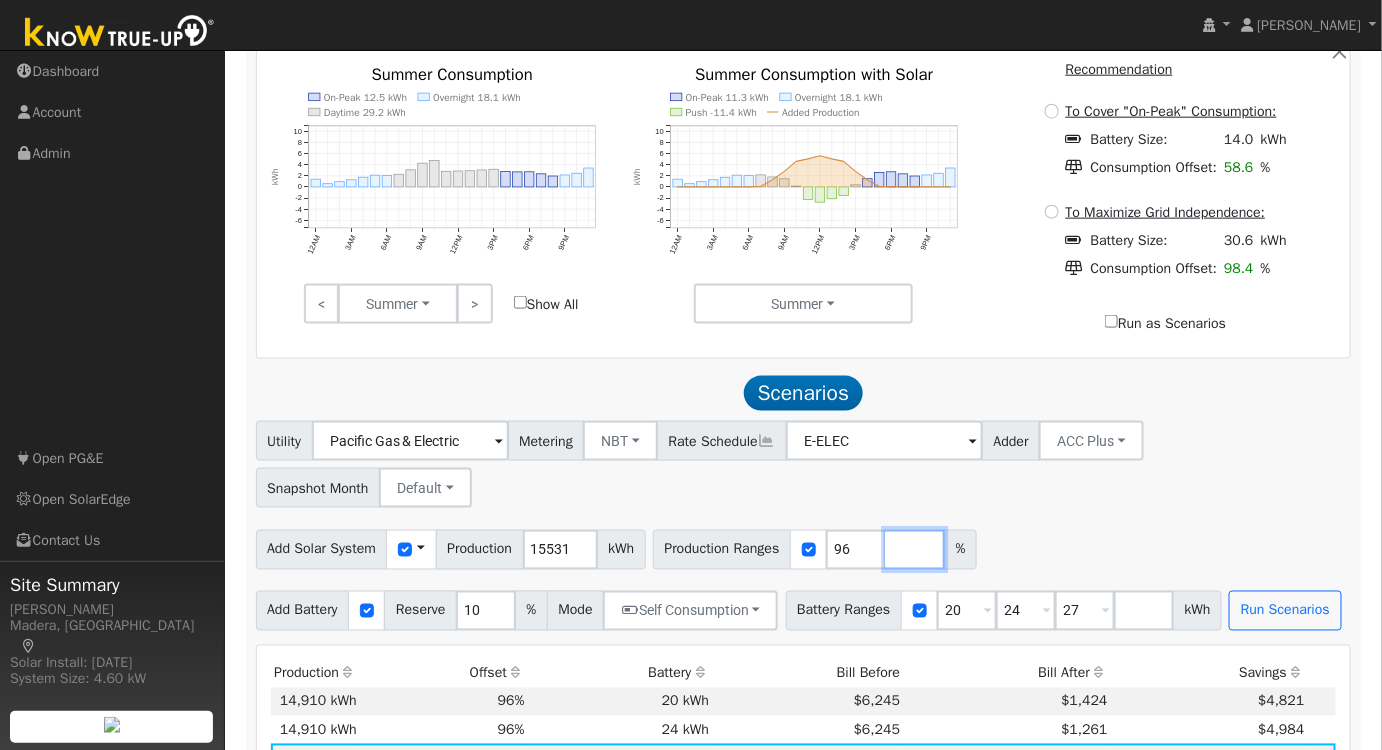 drag, startPoint x: 897, startPoint y: 561, endPoint x: 907, endPoint y: 576, distance: 18.027756 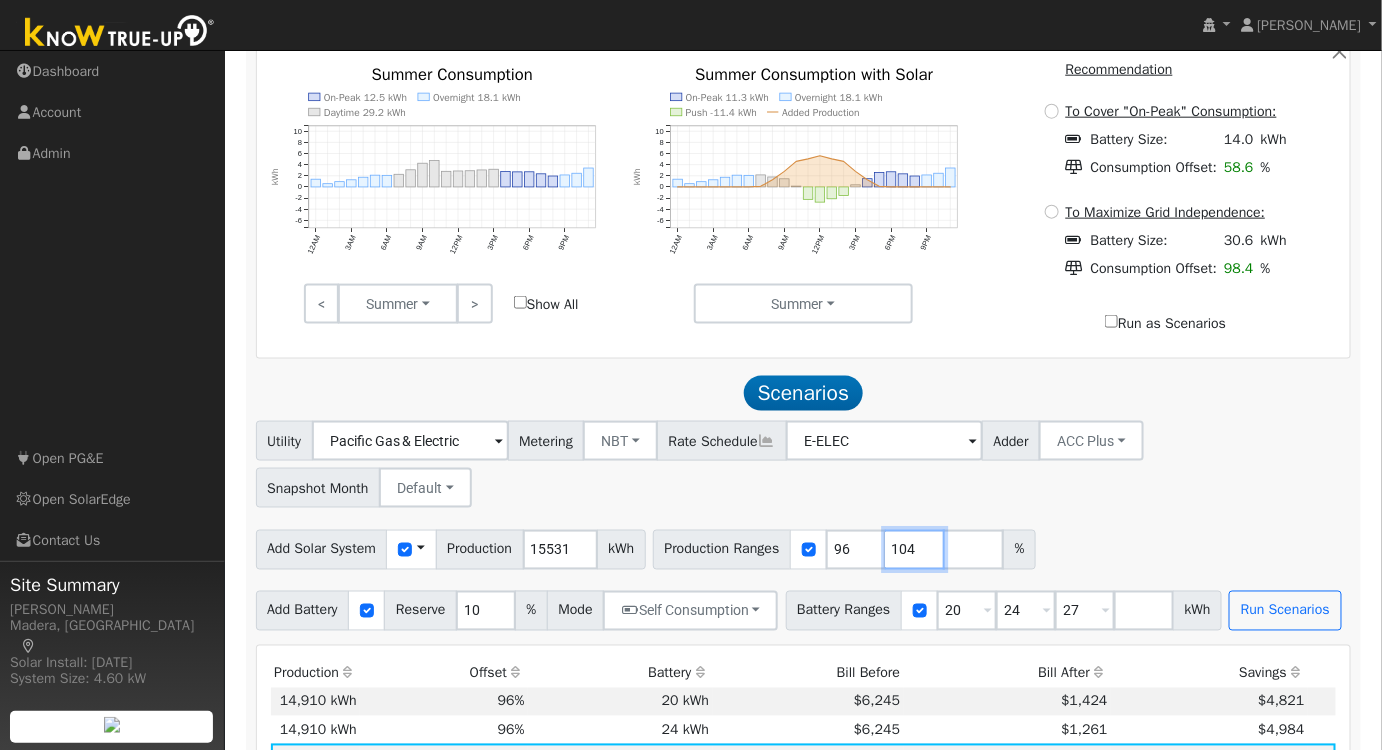 type on "104" 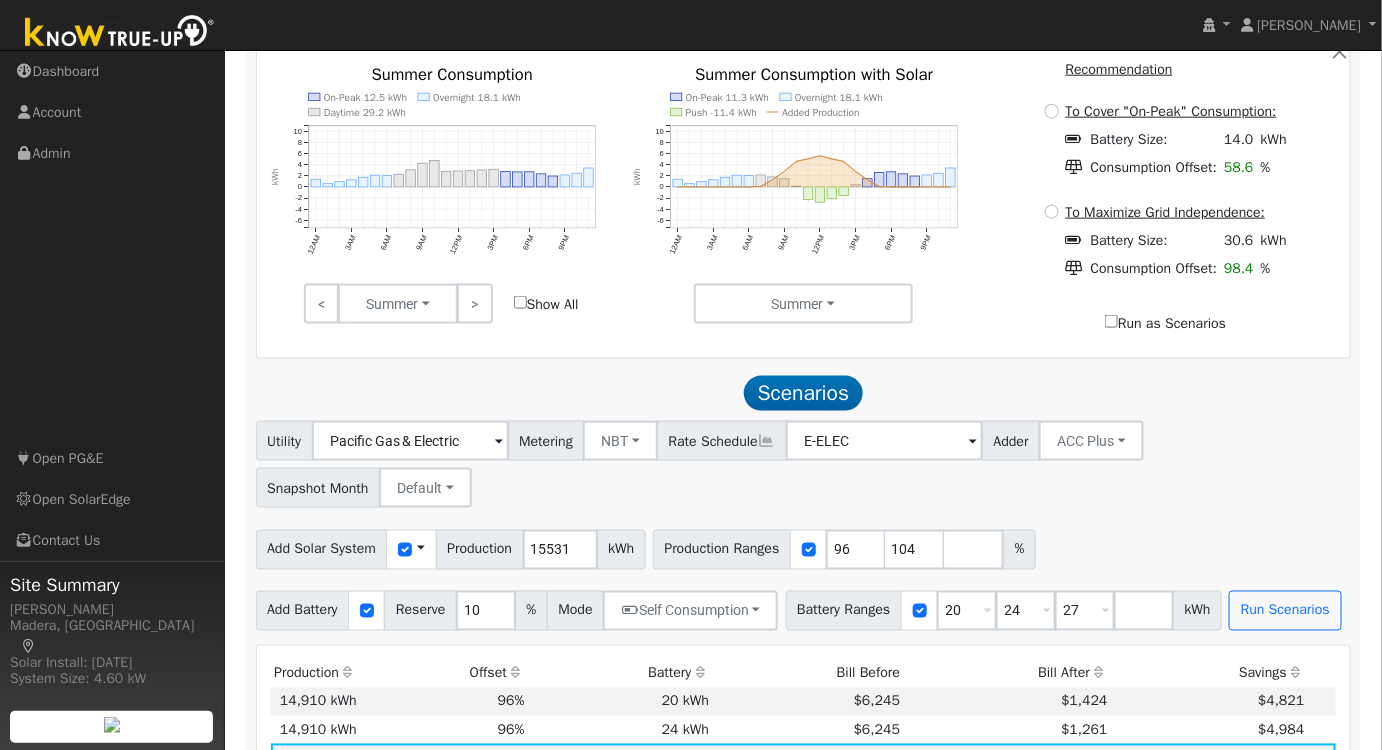 click on "Utility Pacific Gas & Electric Metering NBT NEM NBT  Rate Schedule  E-ELEC Adder ACC Plus - None - ACC Plus SB-535 Snapshot Month Default Jan Feb Mar Apr May Jun [DATE] Aug Sep Oct Nov Dec Add Solar System Use CSV Data Production 15531 kWh Production Ranges 96 104 % Add Battery Reserve 10 % Mode  Self Consumption  Self Consumption  Peak Savings    ACC High Value Push    Backup Battery Ranges 20 Overrides Reserve % Mode  None None  Self Consumption  Peak Savings    ACC High Value Push    Backup 24 Overrides Reserve % Mode  None None  Self Consumption  Peak Savings    ACC High Value Push    Backup 27 Overrides Reserve % Mode  None None  Self Consumption  Peak Savings    ACC High Value Push    Backup kWh Run Scenarios" at bounding box center (803, 525) 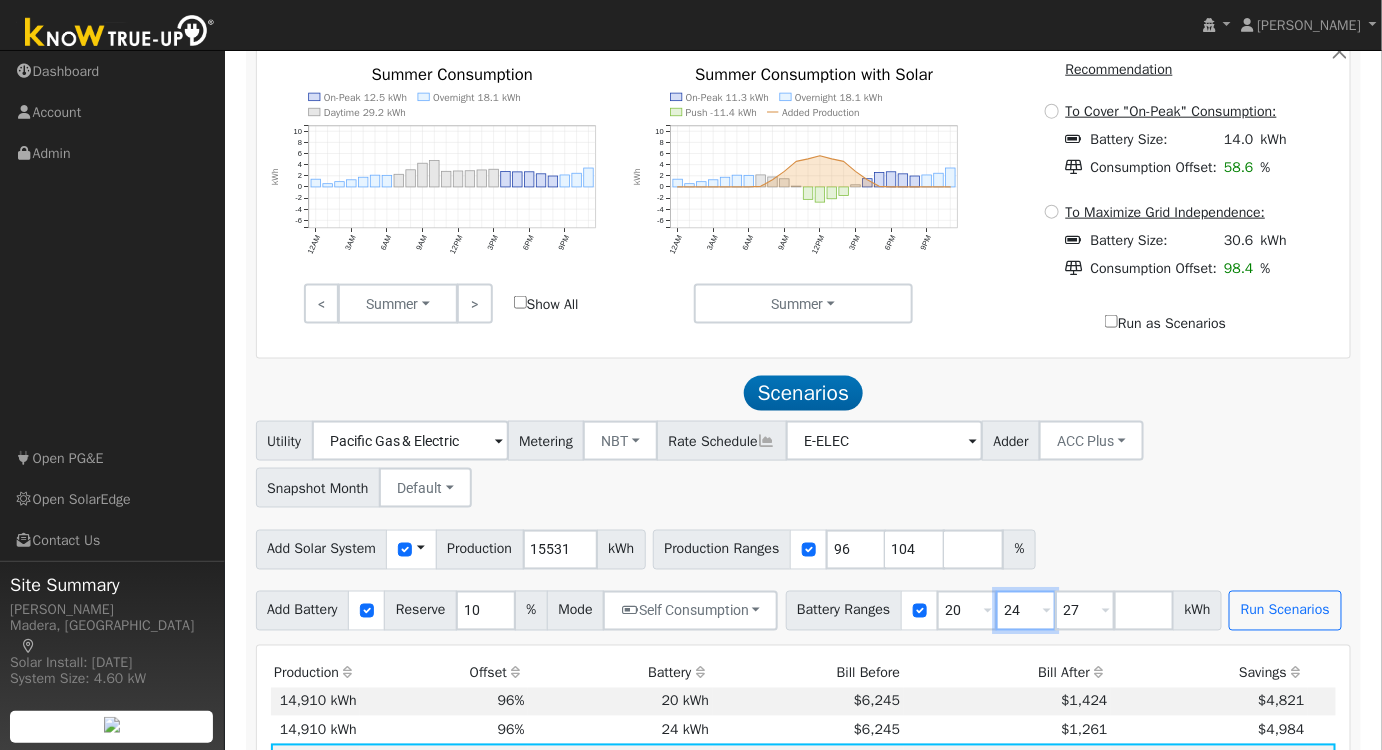 drag, startPoint x: 1032, startPoint y: 615, endPoint x: 988, endPoint y: 614, distance: 44.011364 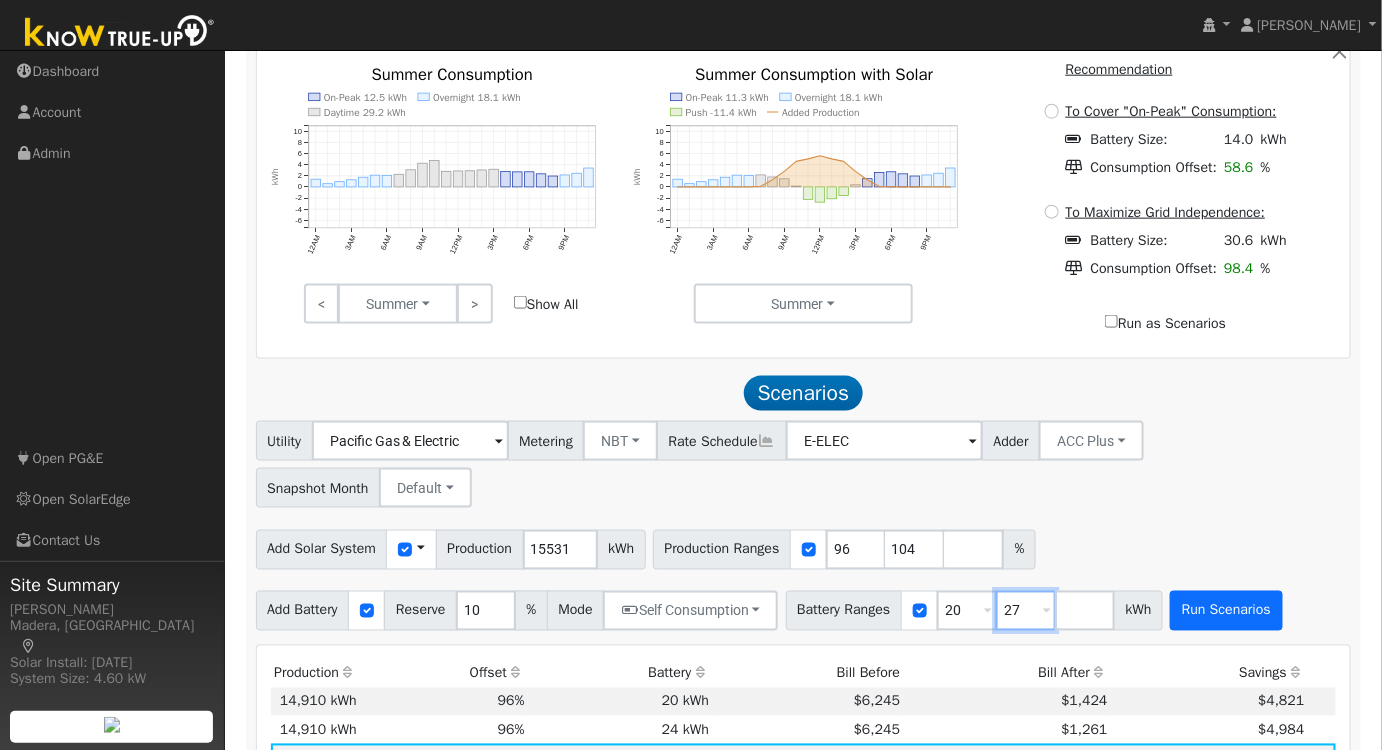 type on "27" 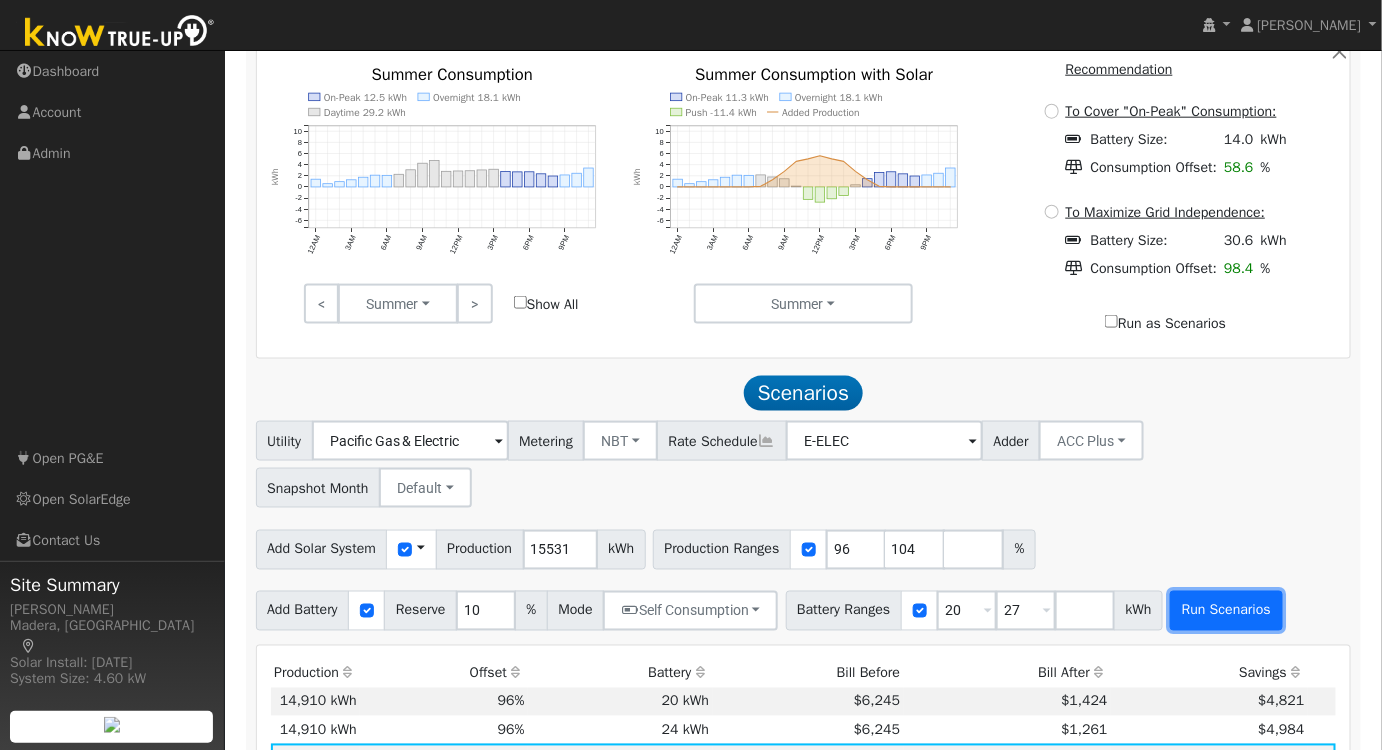 click on "Run Scenarios" at bounding box center [1226, 611] 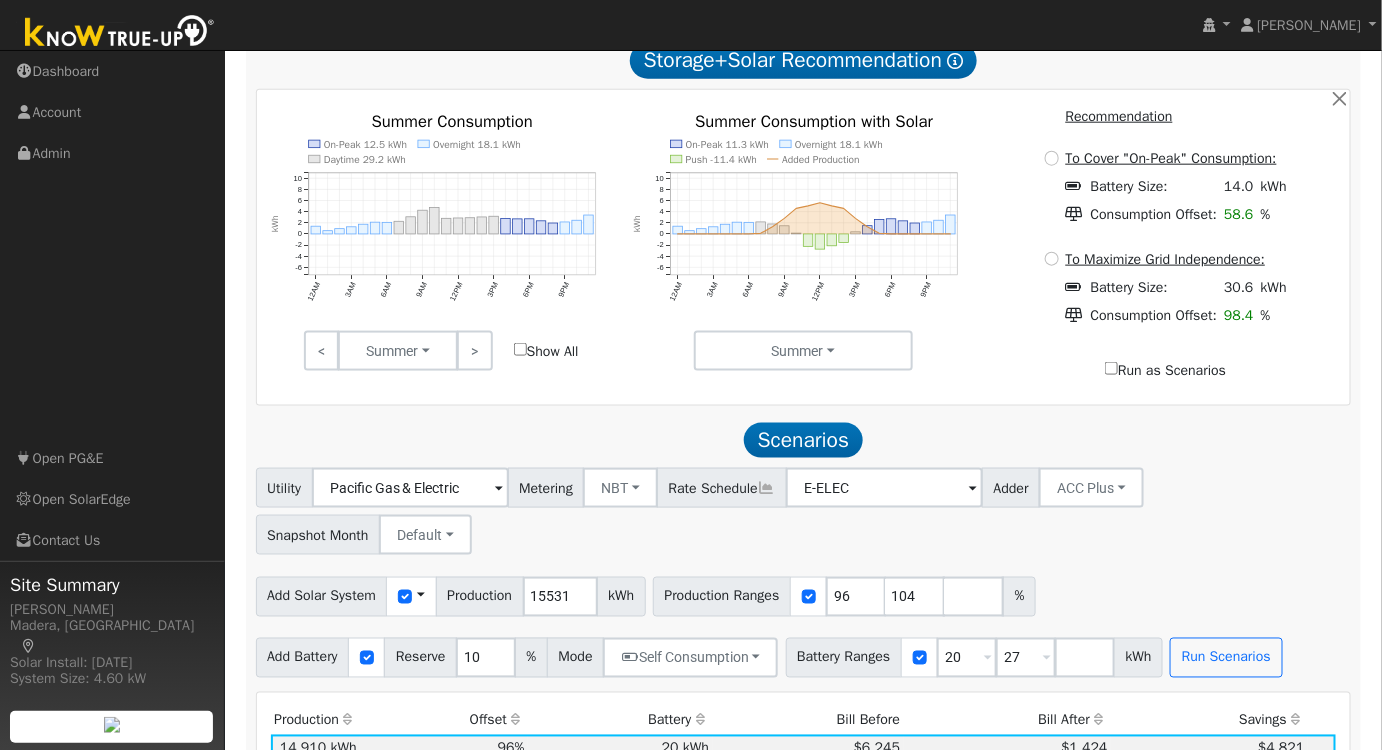scroll, scrollTop: 955, scrollLeft: 0, axis: vertical 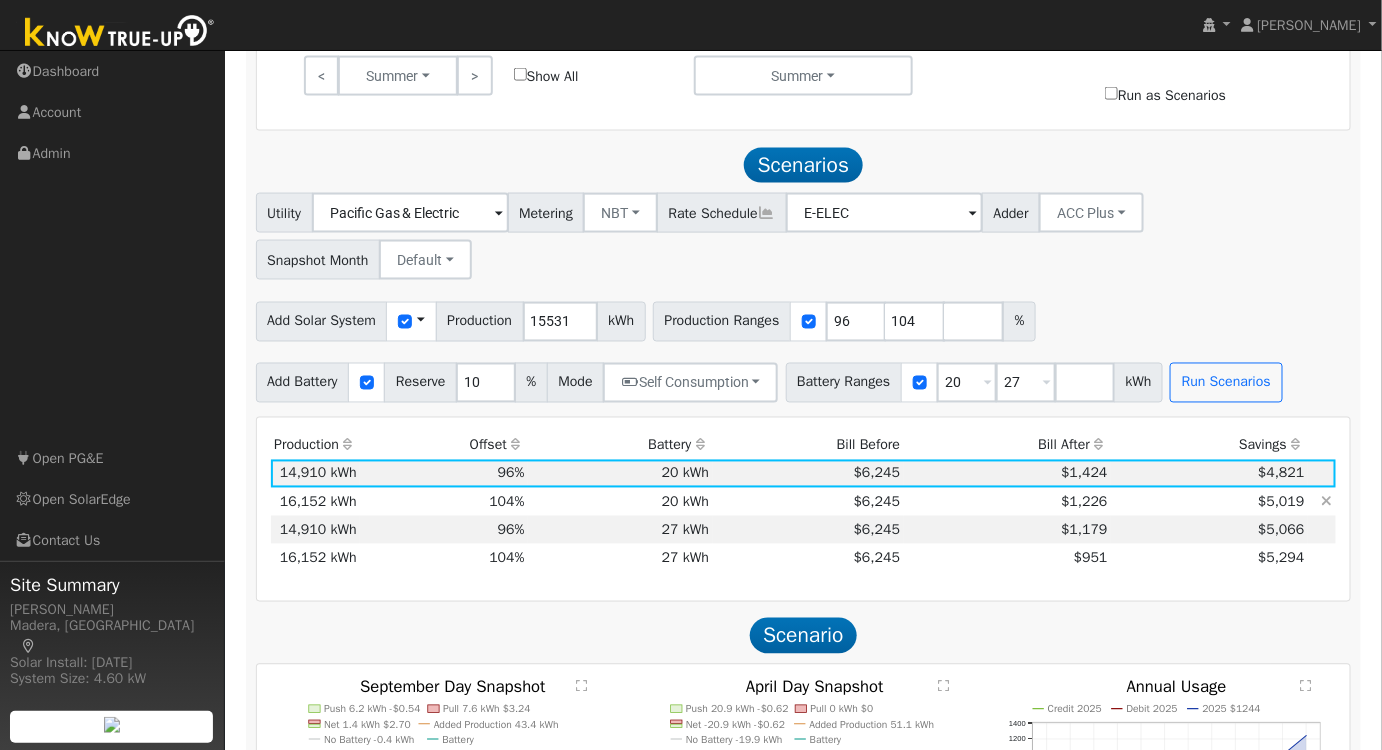 click on "20 kWh" at bounding box center [620, 502] 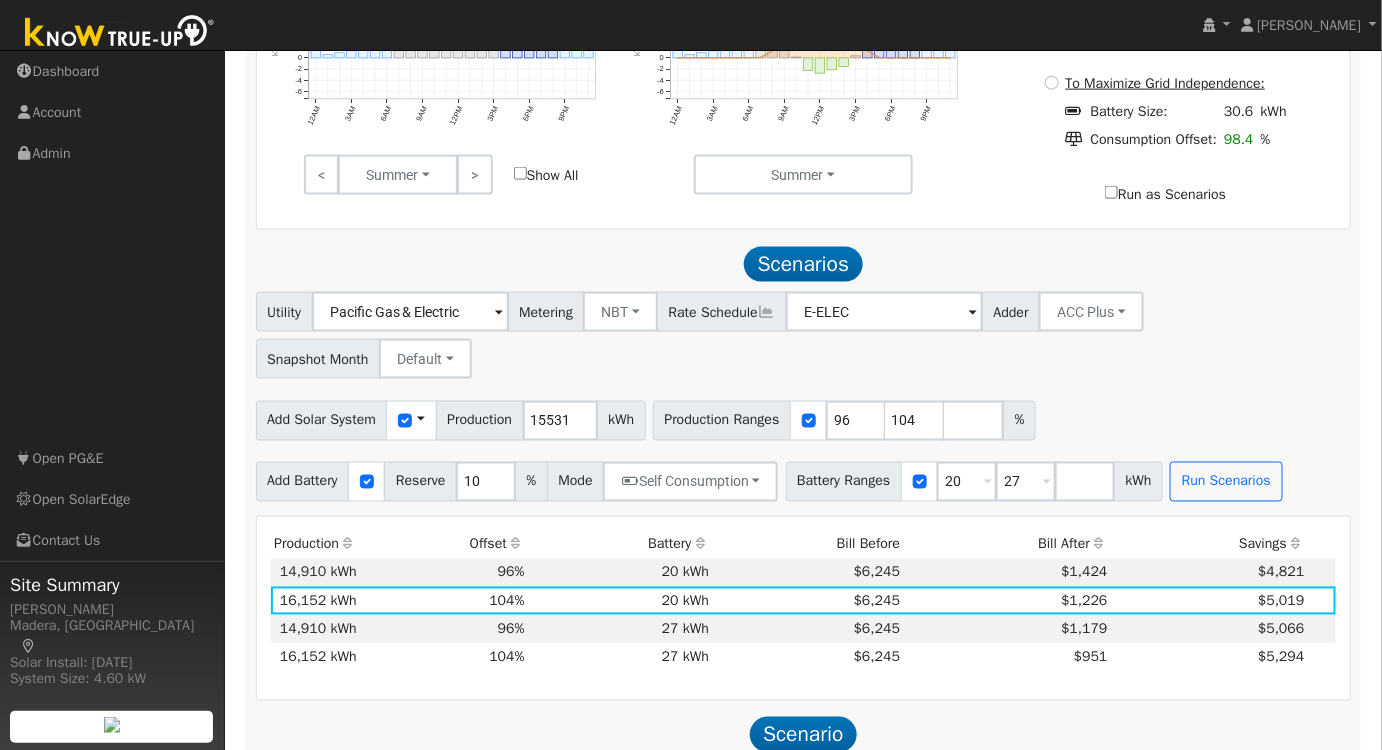 scroll, scrollTop: 909, scrollLeft: 0, axis: vertical 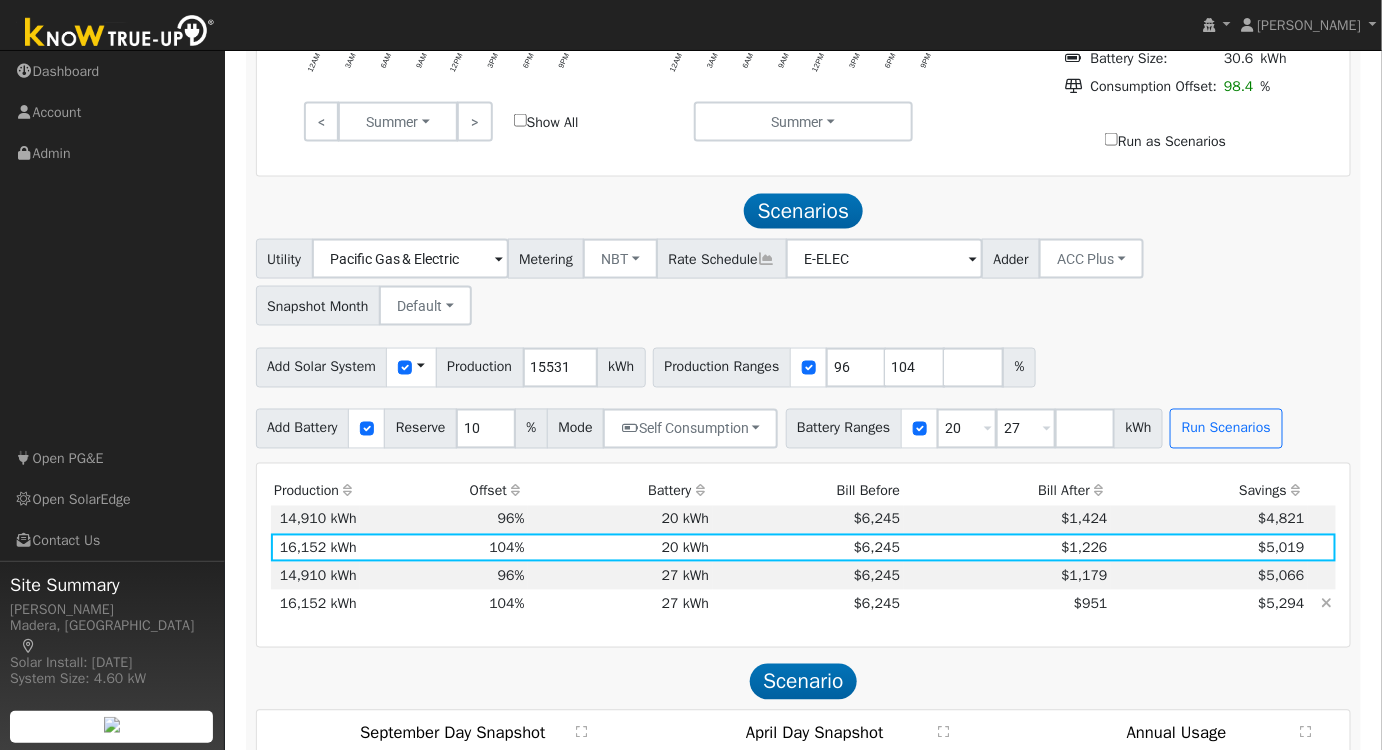 click on "27 kWh" at bounding box center [620, 604] 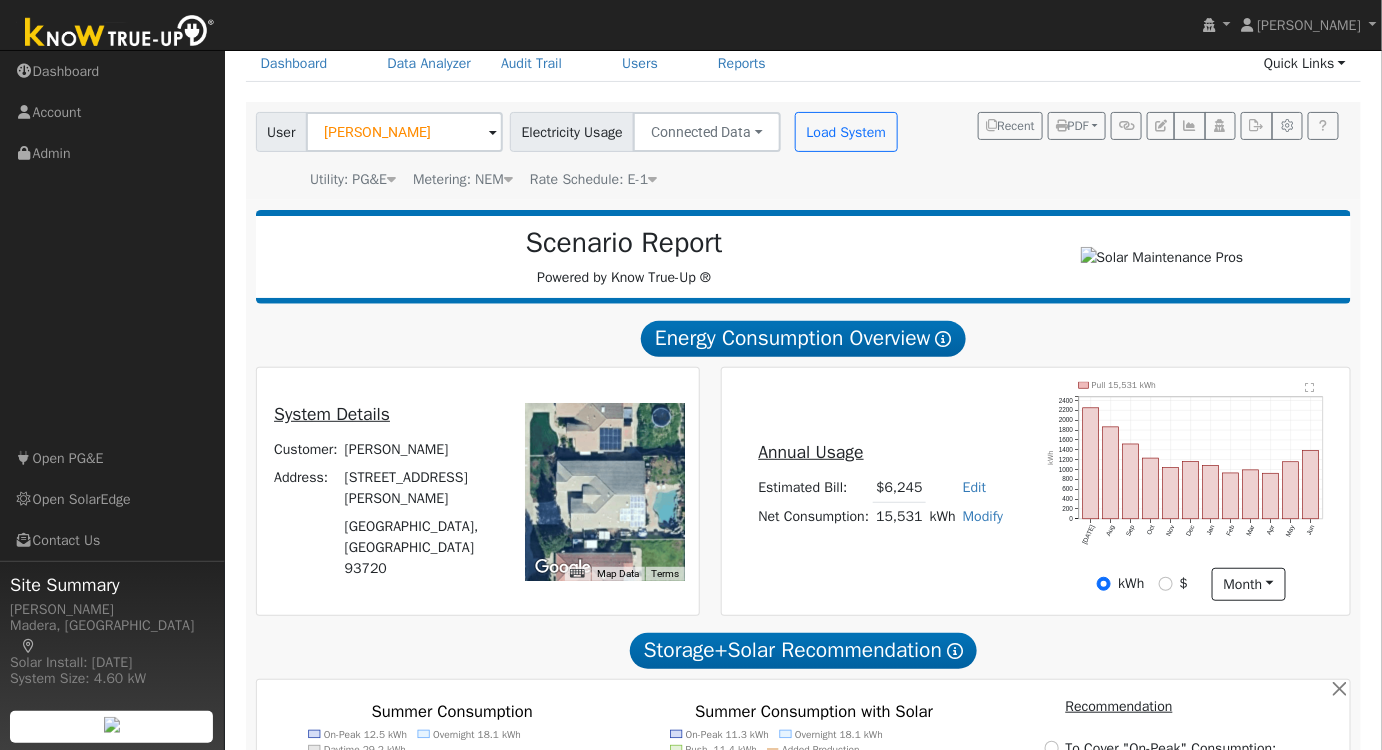 scroll, scrollTop: 0, scrollLeft: 0, axis: both 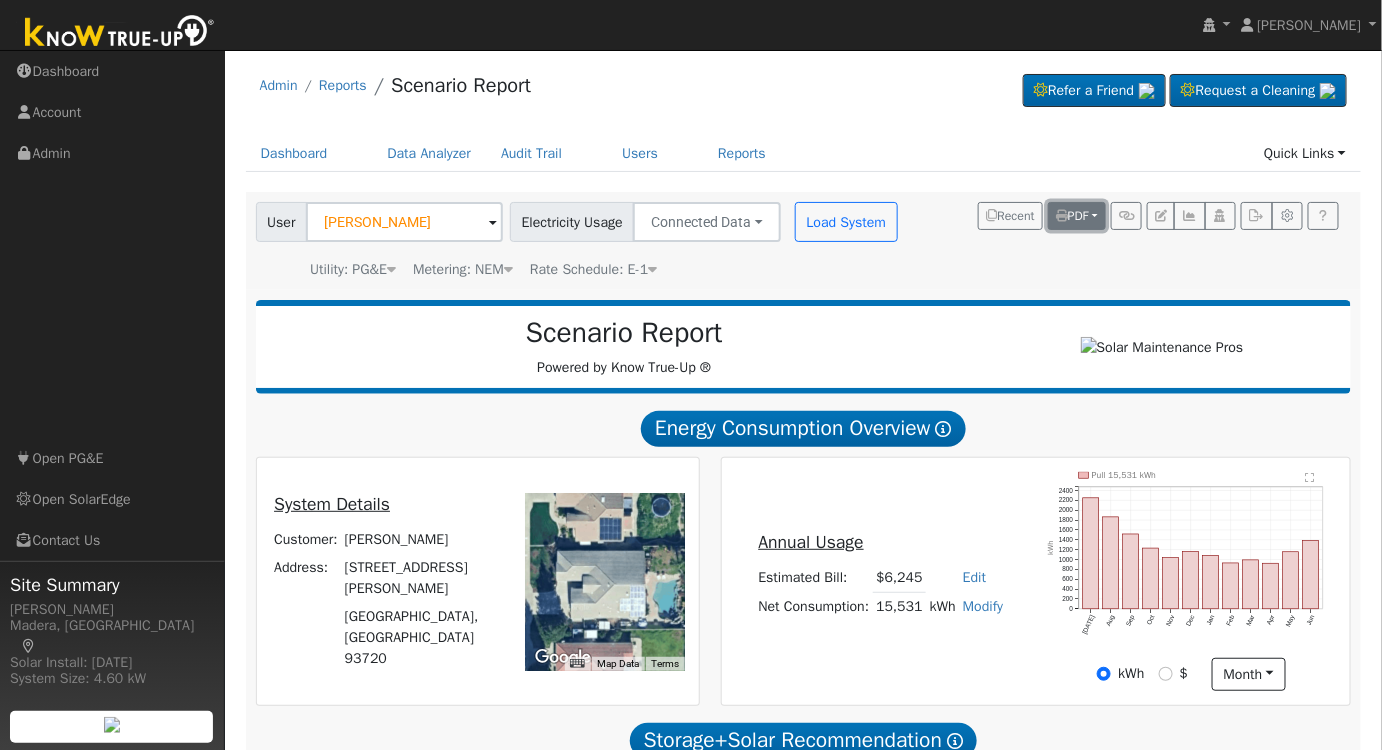 click on "PDF" at bounding box center (1077, 216) 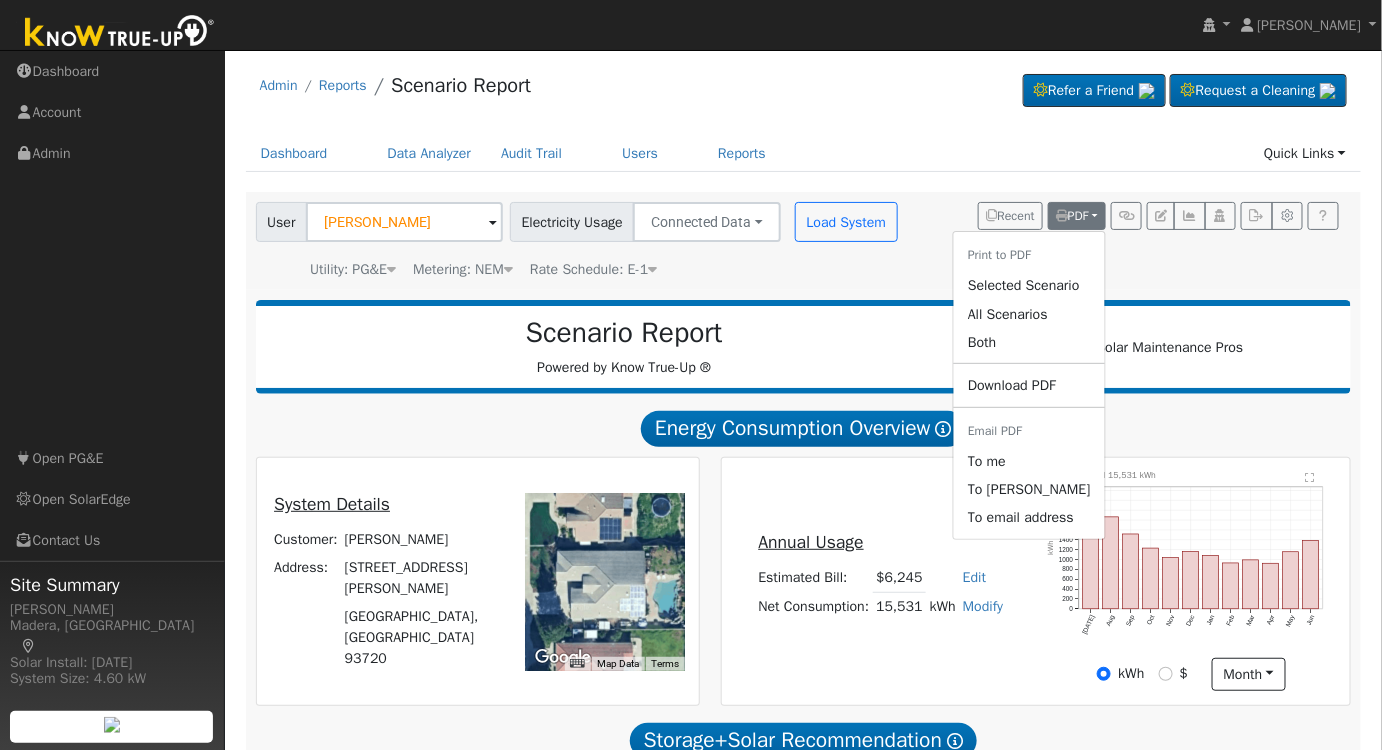 click on "Selected Scenario" at bounding box center [1029, 286] 